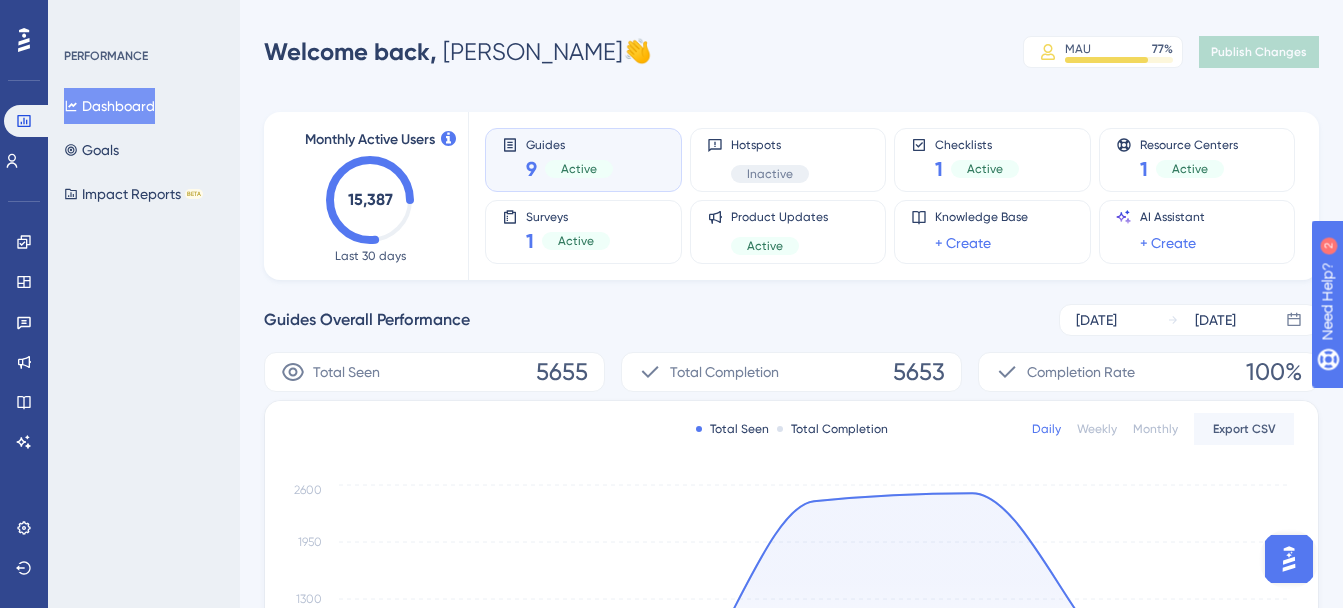 scroll, scrollTop: 0, scrollLeft: 0, axis: both 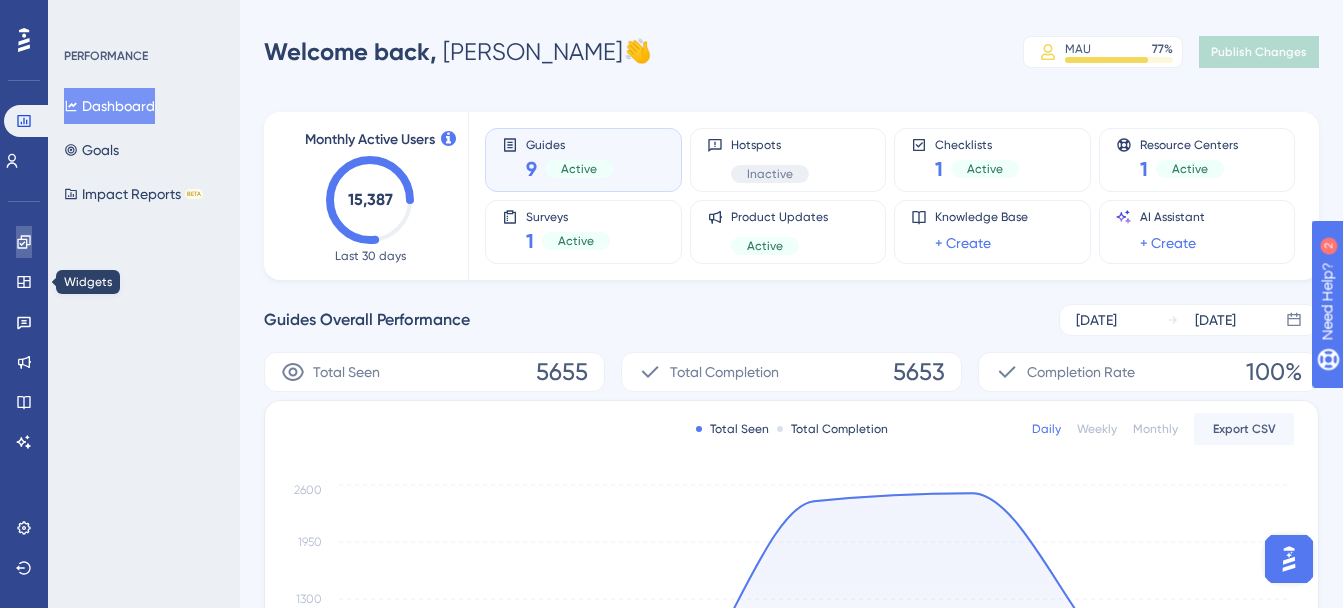click 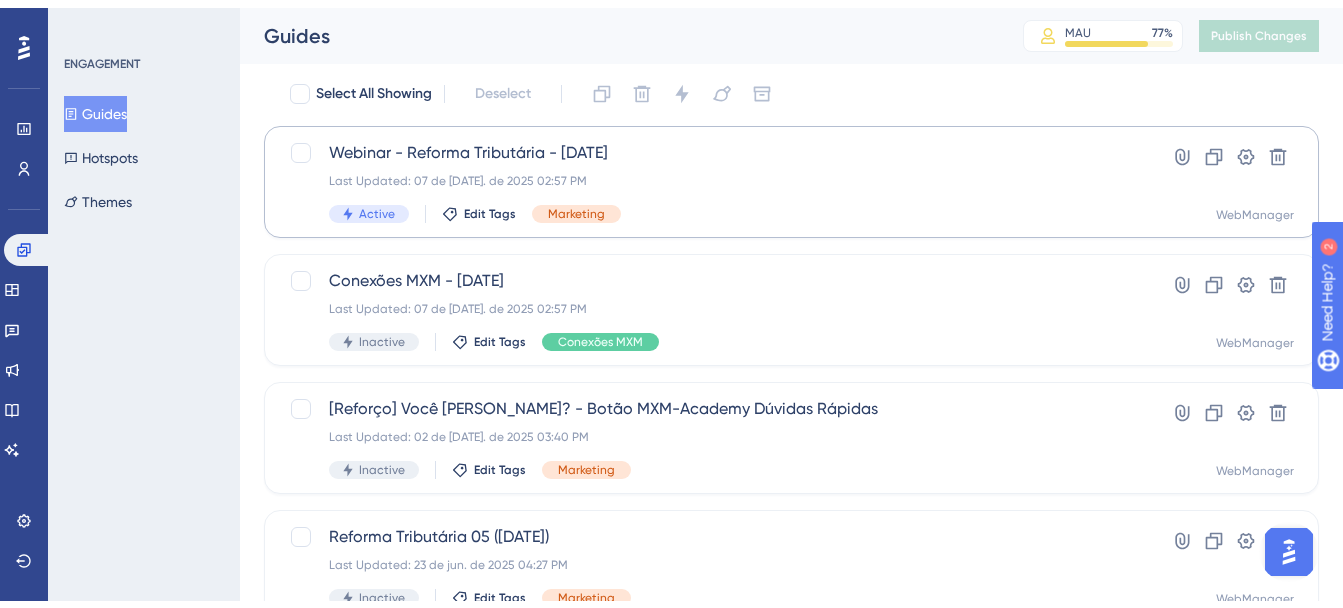 scroll, scrollTop: 100, scrollLeft: 0, axis: vertical 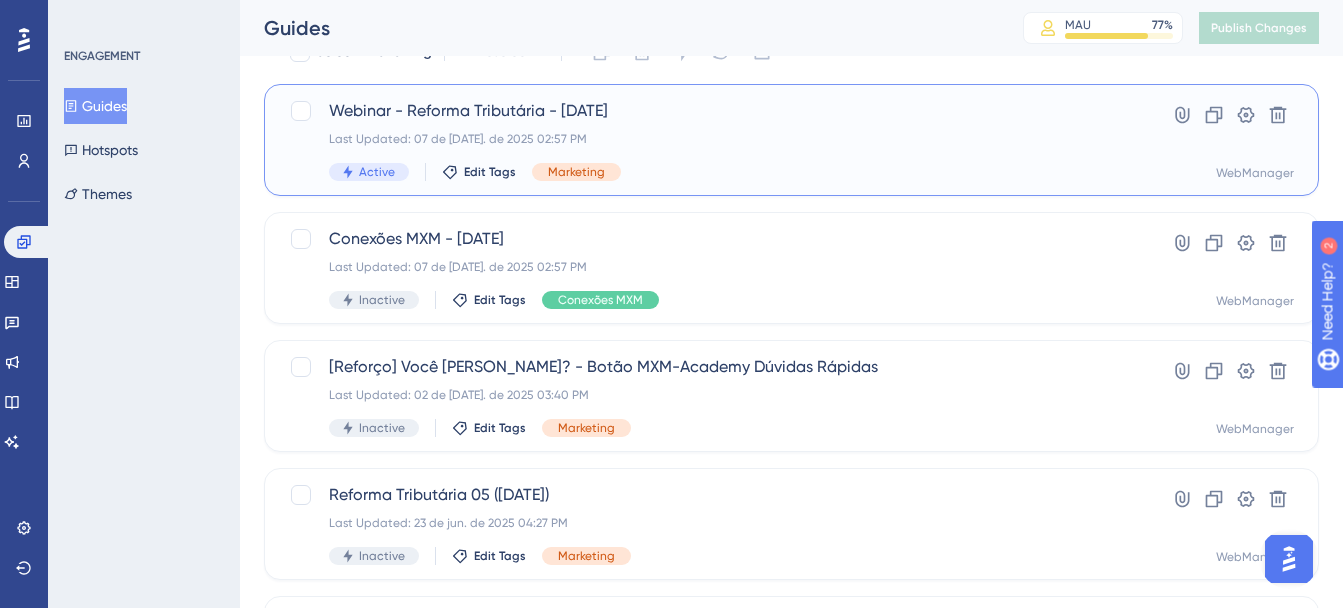 click on "Last Updated: 07 de [DATE]. de 2025 02:57 PM" at bounding box center [711, 139] 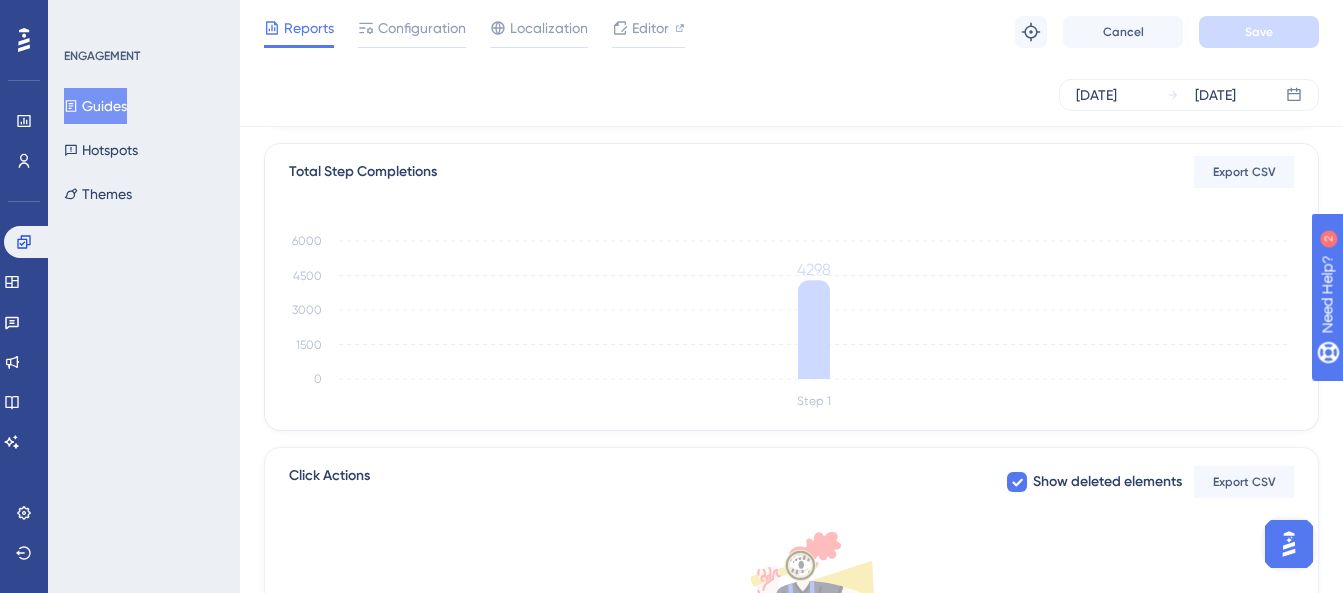 scroll, scrollTop: 500, scrollLeft: 0, axis: vertical 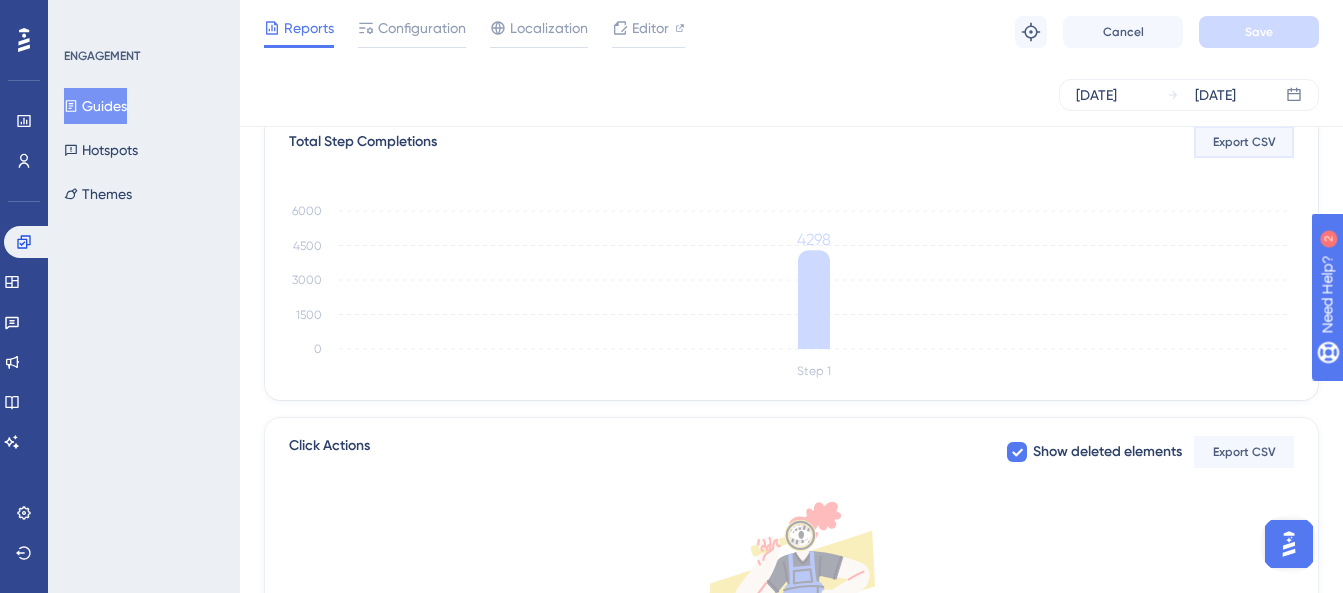 click on "Export CSV" at bounding box center (1244, 142) 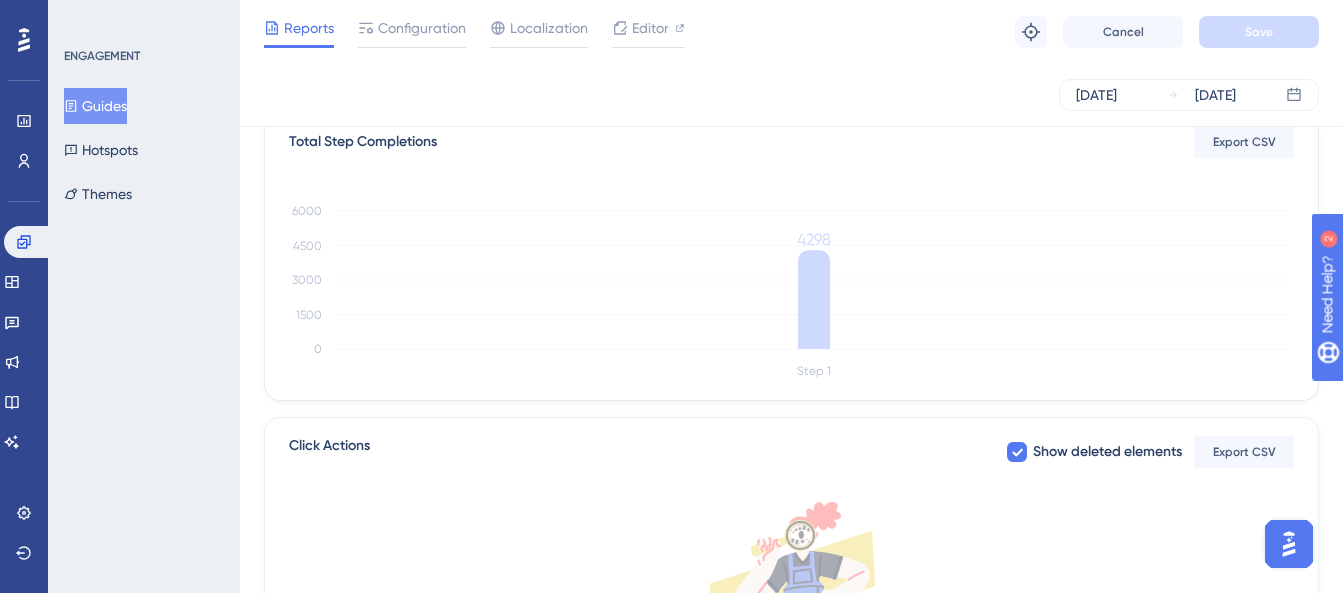 click on "[DATE] [DATE]" at bounding box center [791, 95] 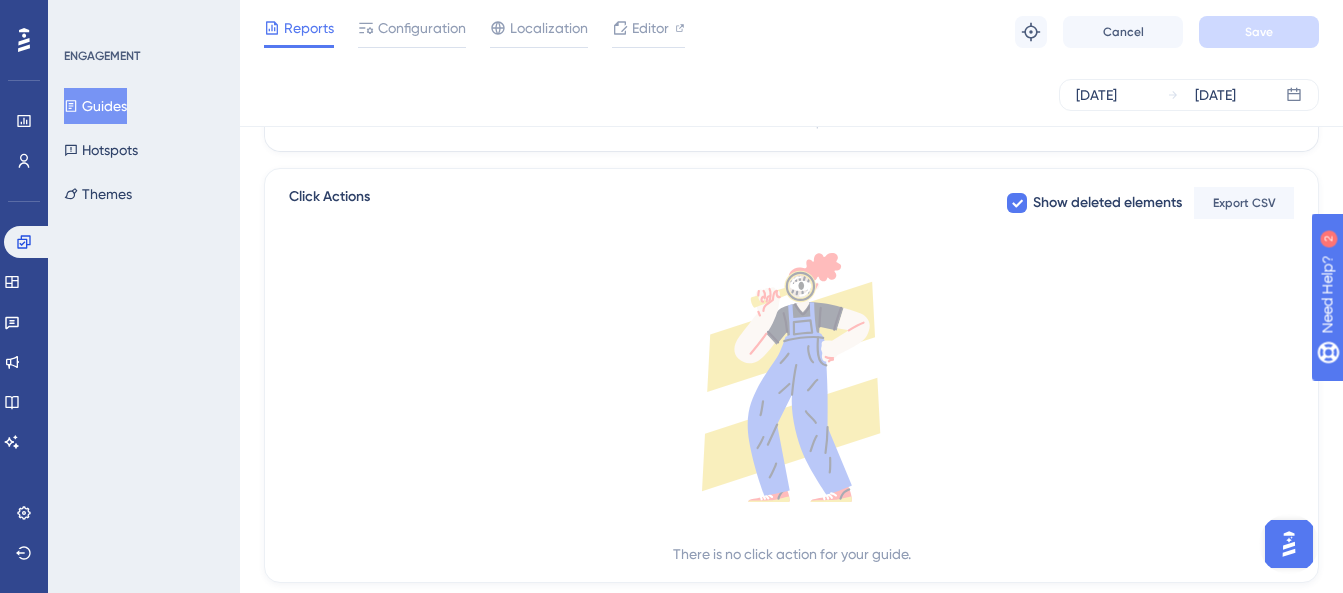 scroll, scrollTop: 703, scrollLeft: 0, axis: vertical 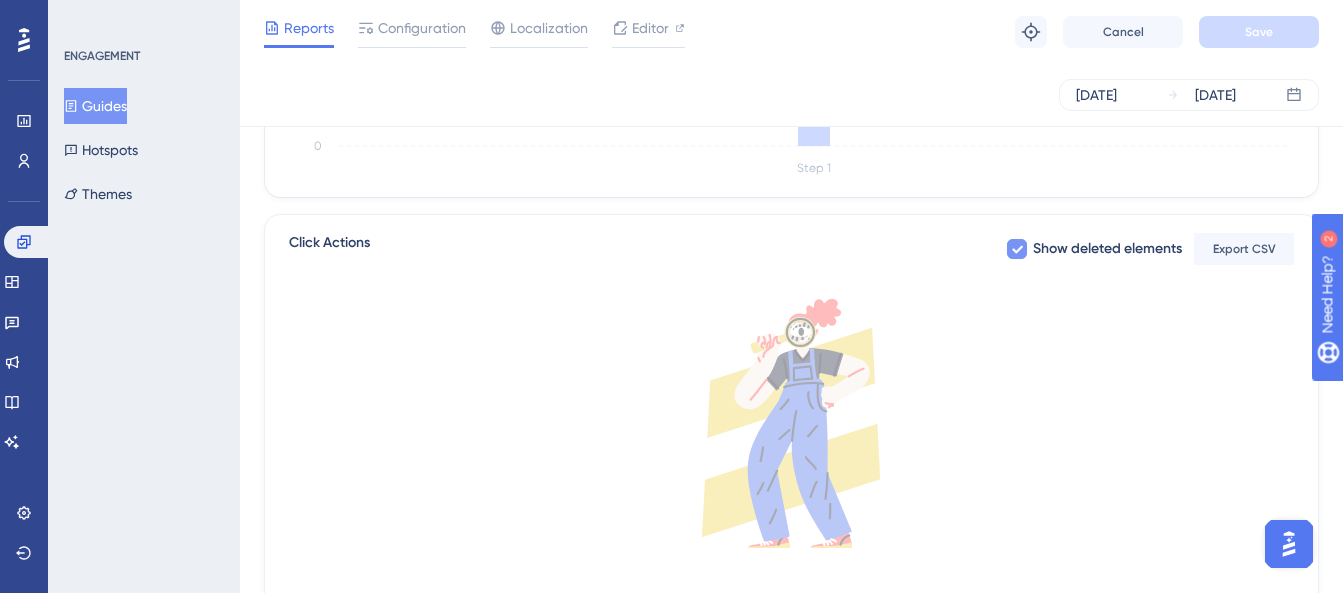 click 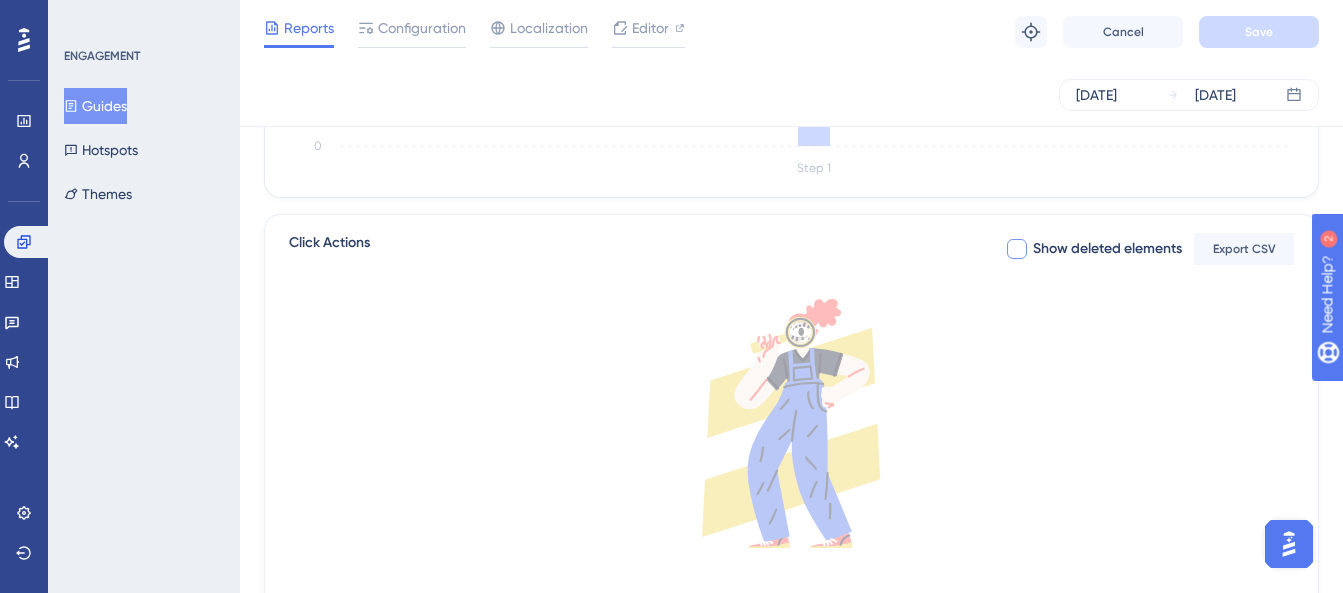 click at bounding box center [1017, 249] 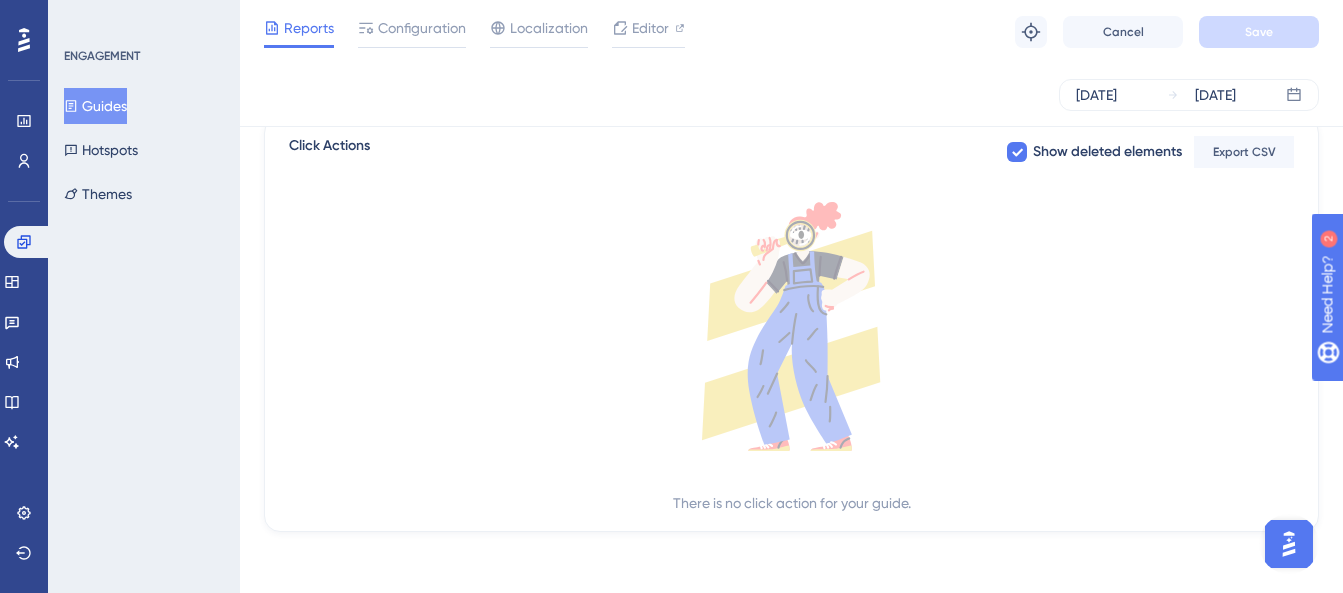 scroll, scrollTop: 803, scrollLeft: 0, axis: vertical 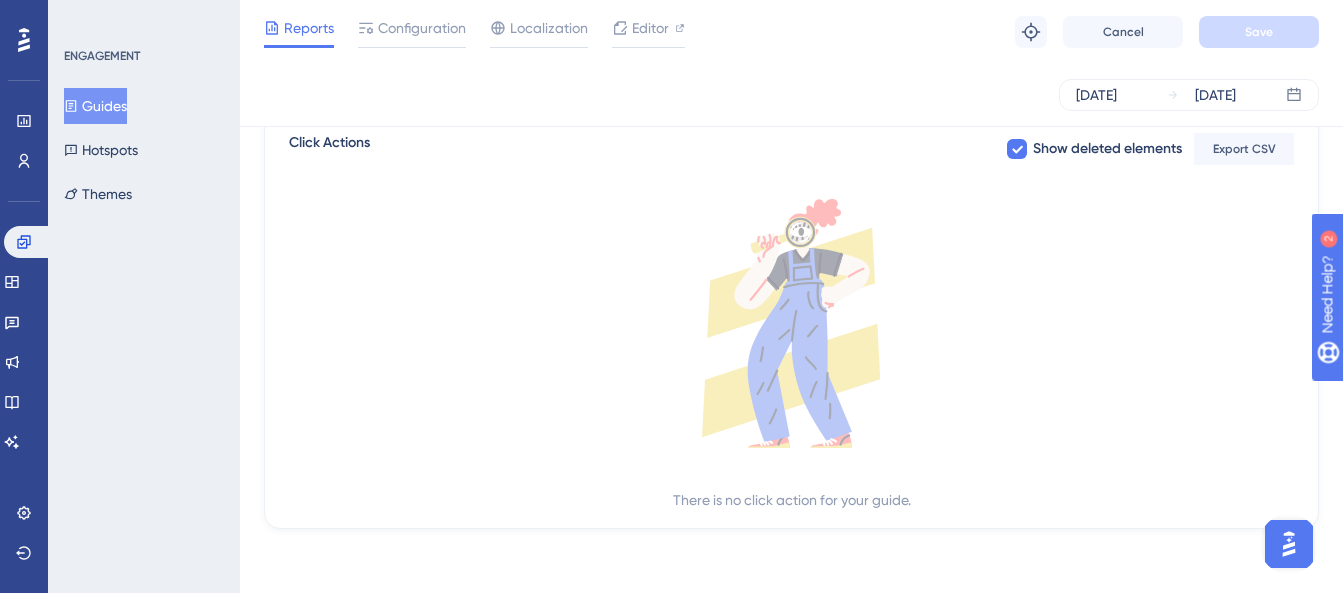 click 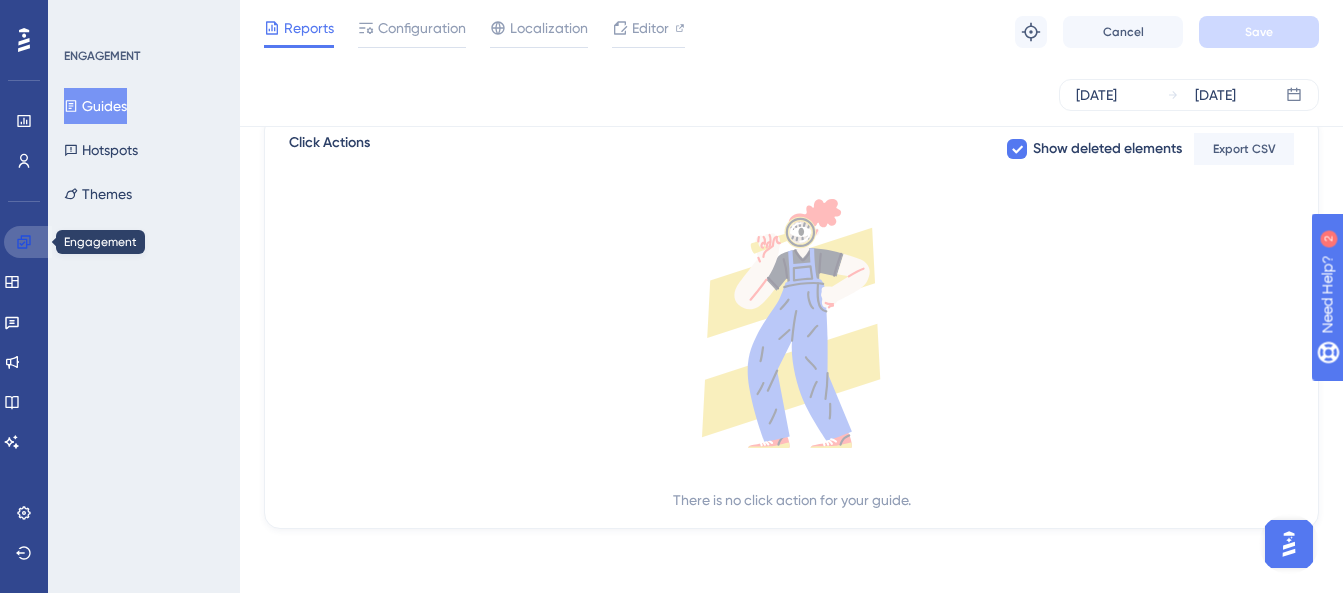 click at bounding box center (28, 242) 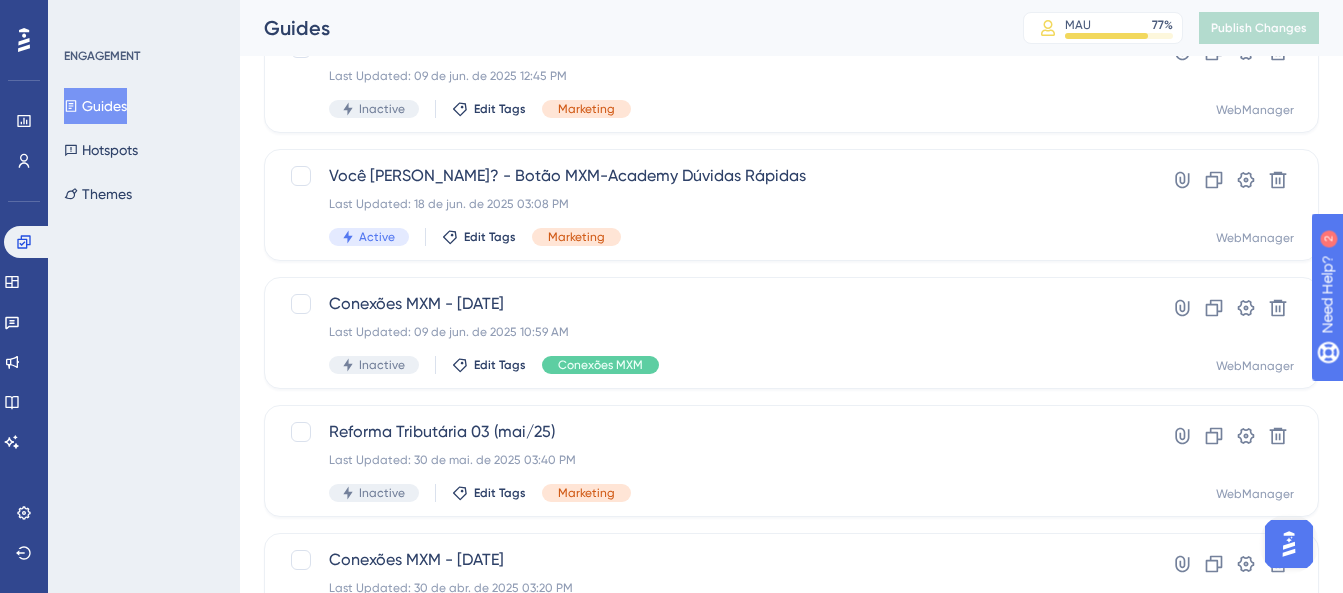 scroll, scrollTop: 0, scrollLeft: 0, axis: both 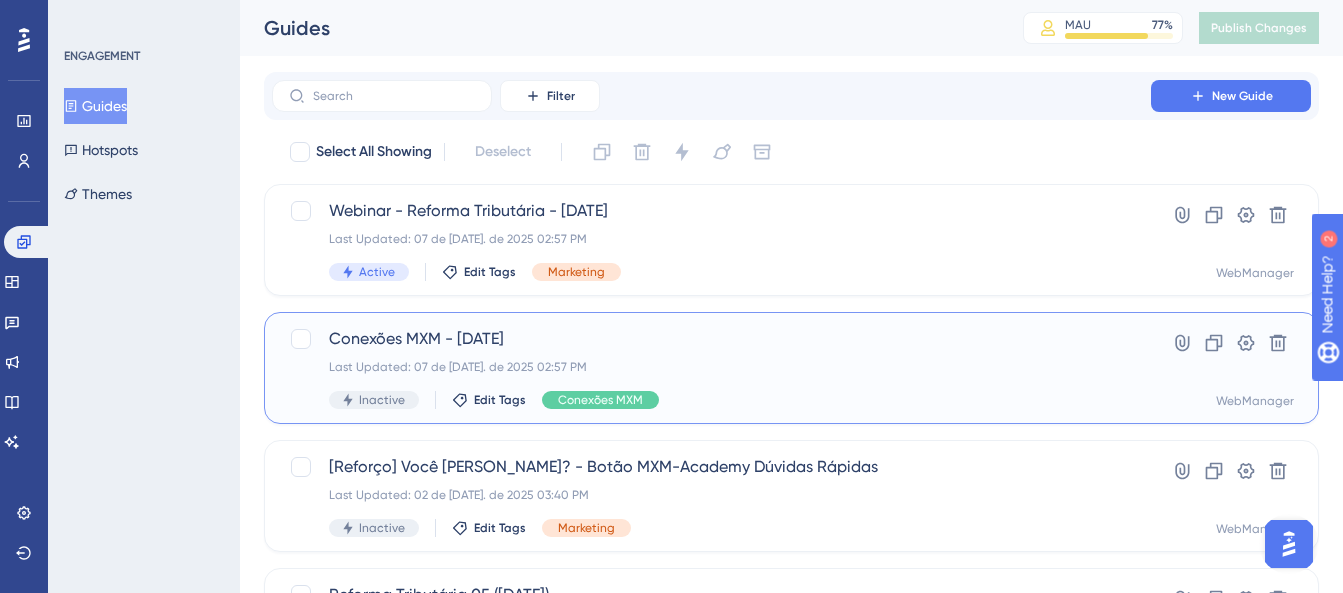 click on "Last Updated: 07 de [DATE]. de 2025 02:57 PM" at bounding box center [711, 367] 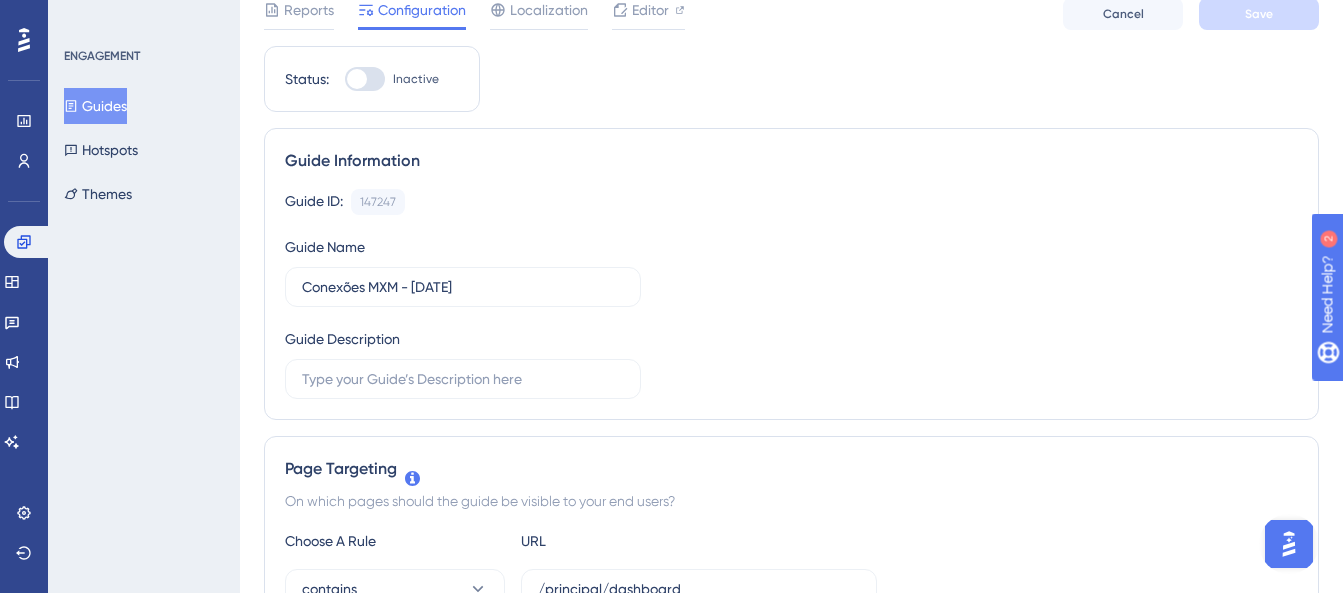 scroll, scrollTop: 0, scrollLeft: 0, axis: both 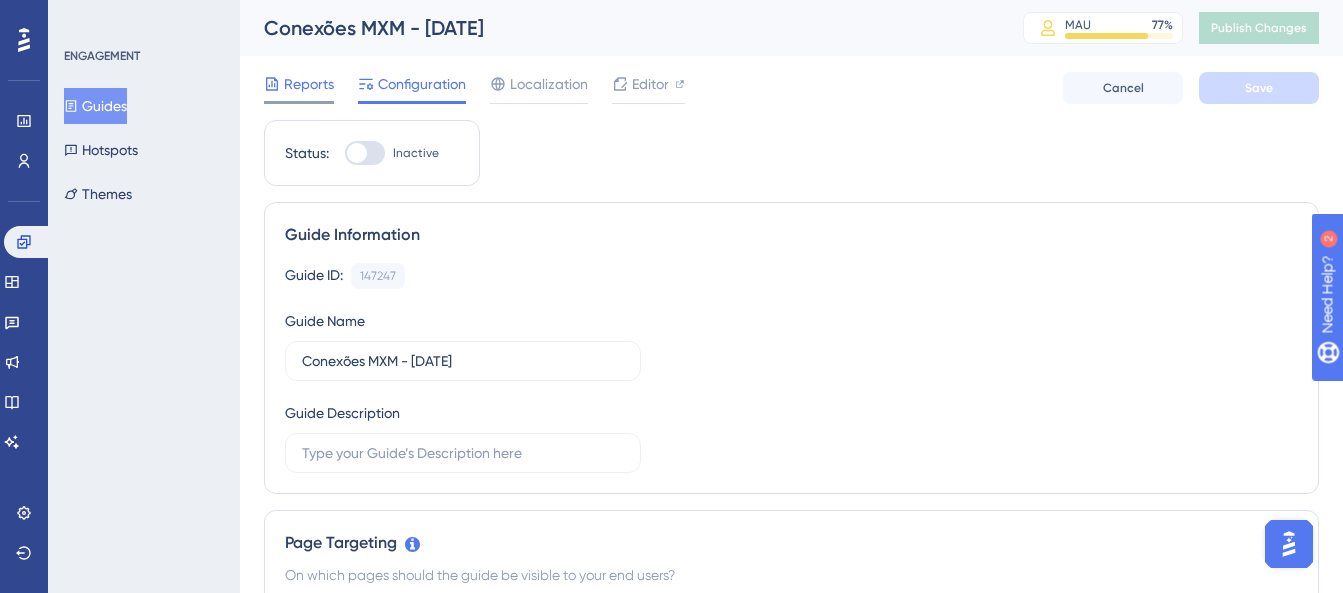 click on "Reports" at bounding box center (309, 84) 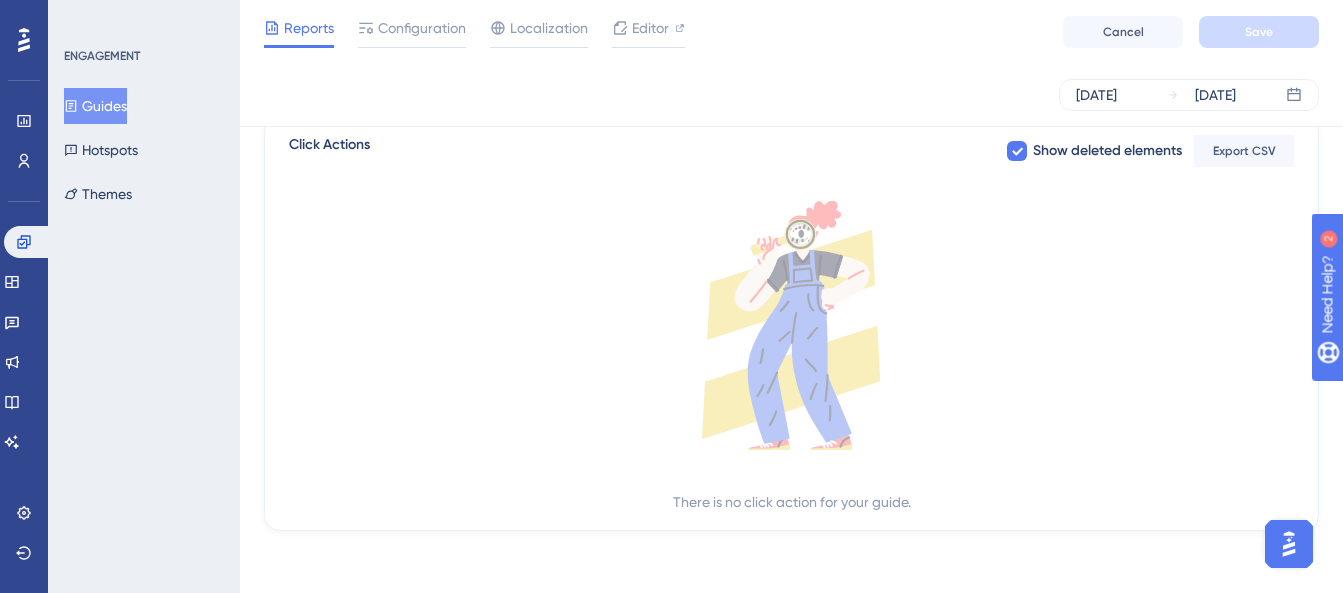 scroll, scrollTop: 803, scrollLeft: 0, axis: vertical 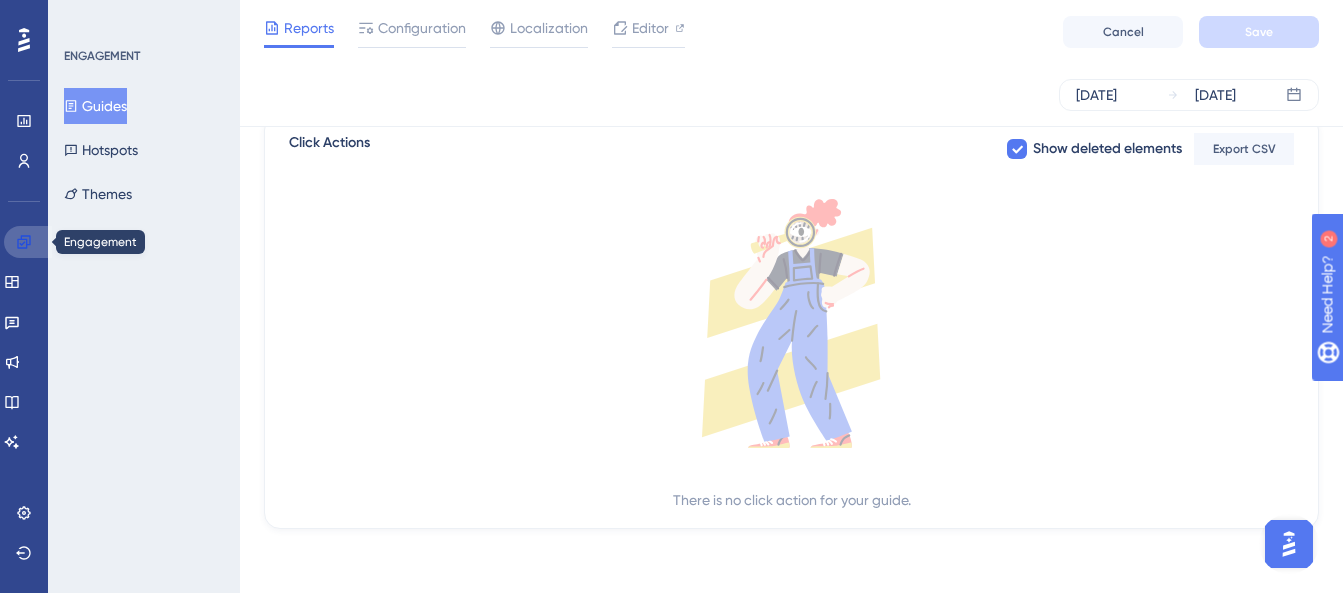 click 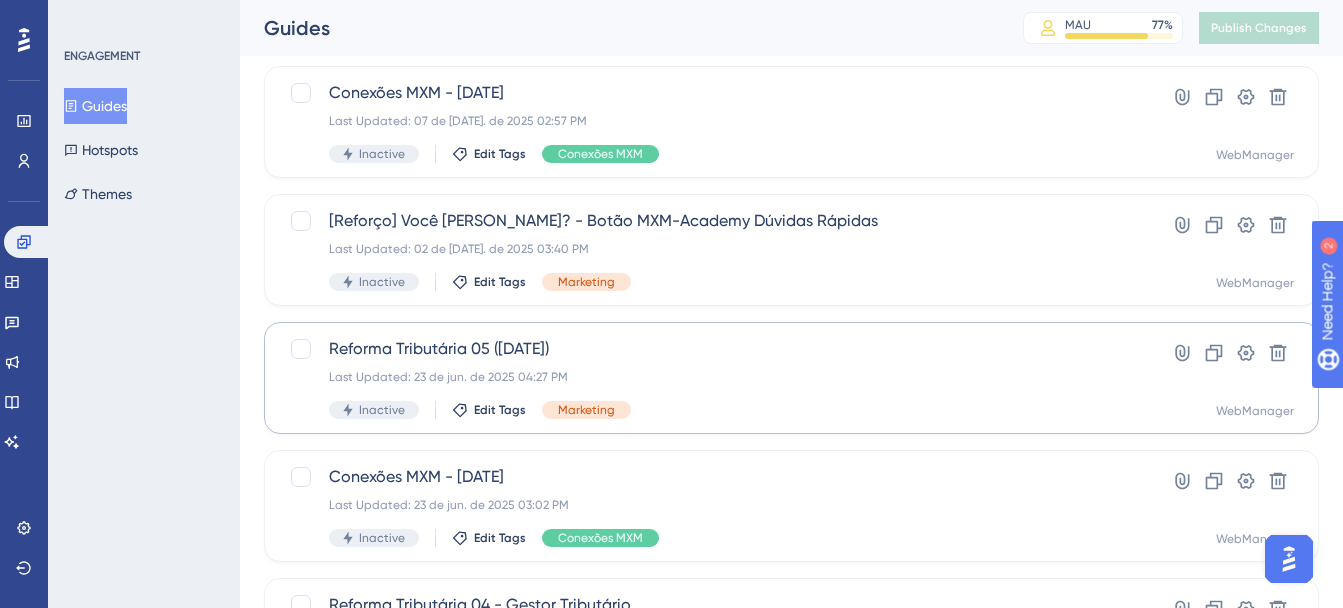 scroll, scrollTop: 300, scrollLeft: 0, axis: vertical 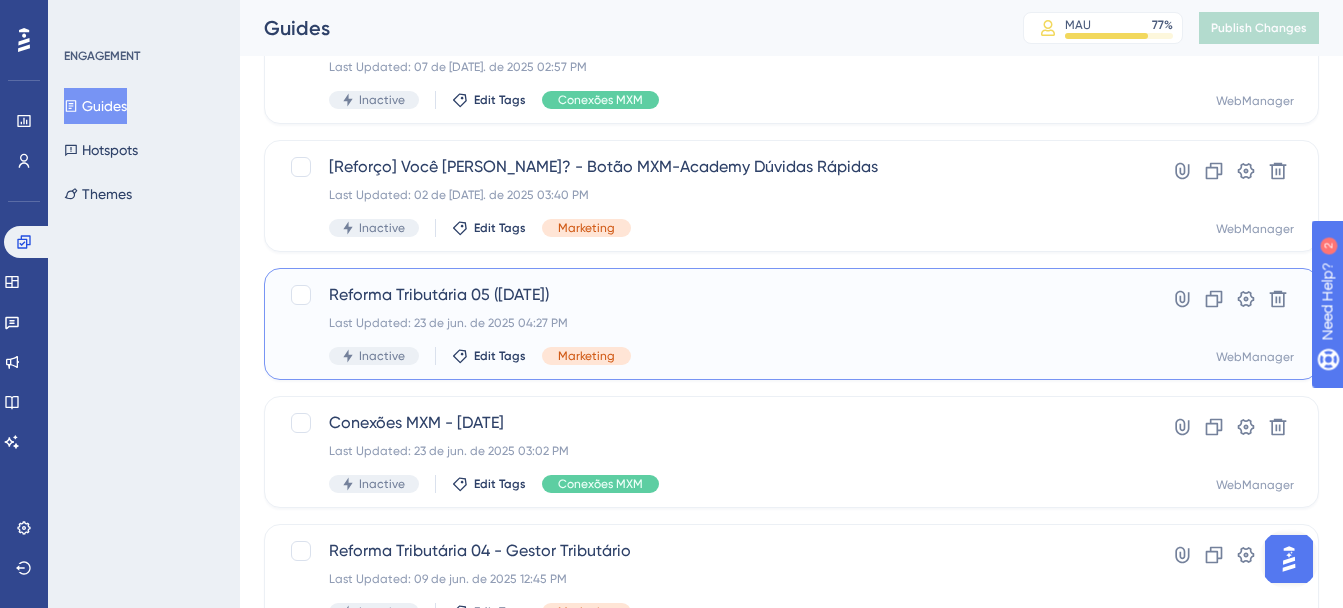 click on "Last Updated: 23 de jun. de 2025 04:27 PM" at bounding box center (711, 323) 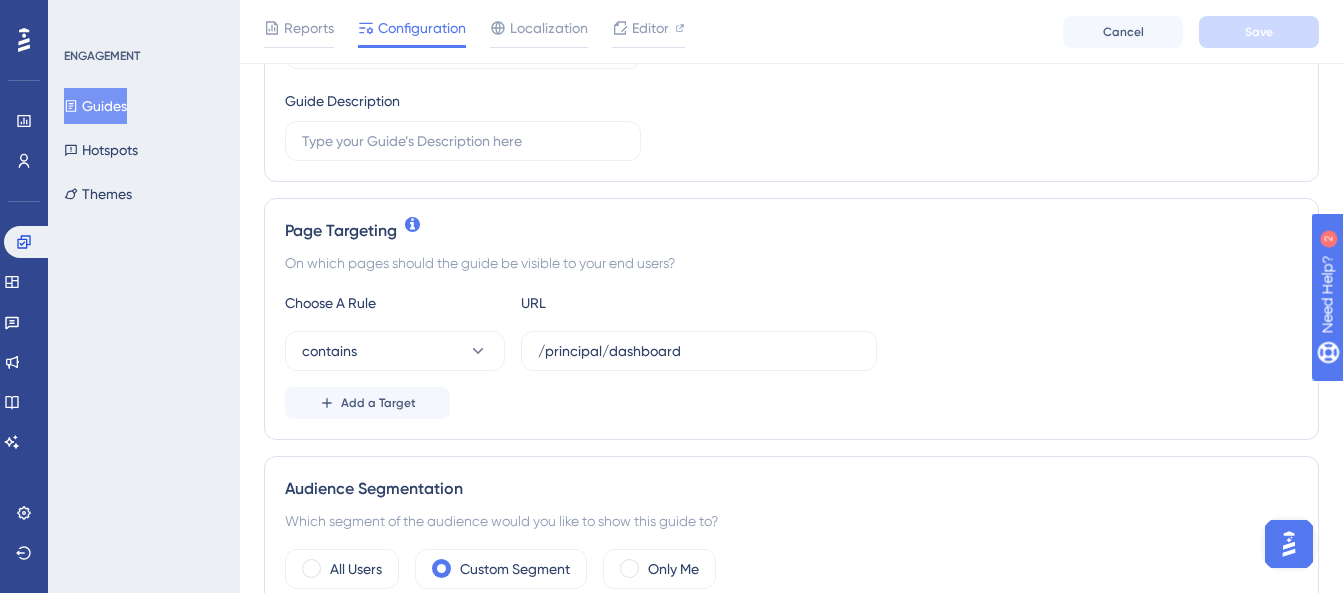 scroll, scrollTop: 0, scrollLeft: 0, axis: both 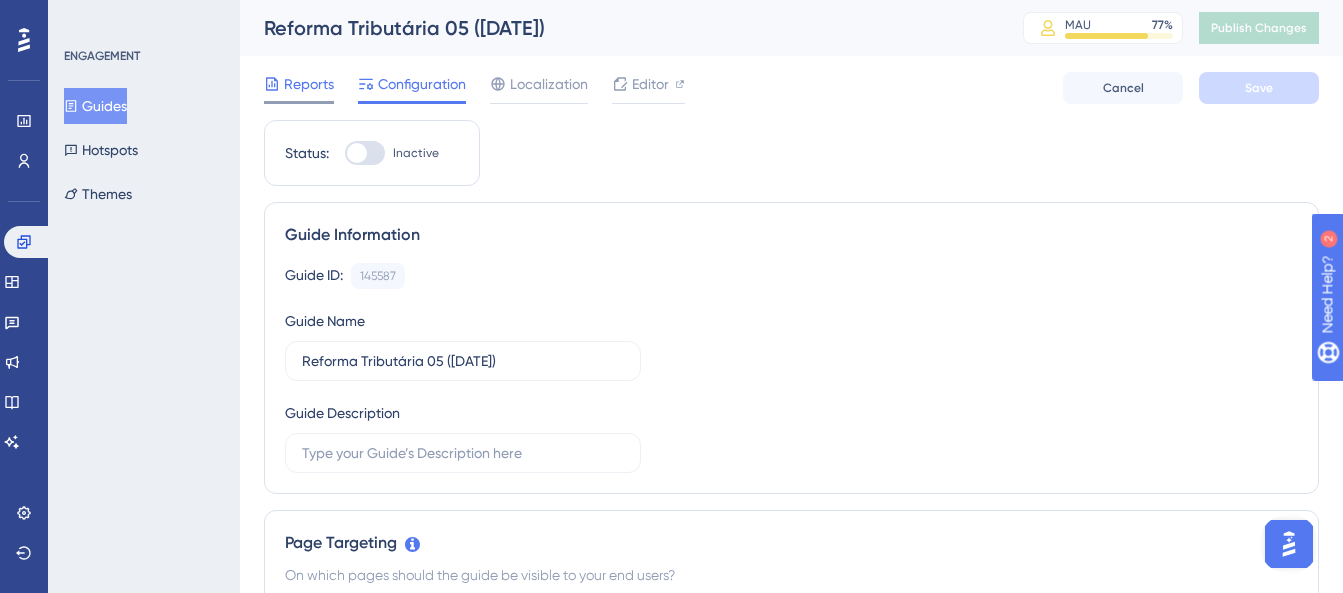 click on "Reports" at bounding box center (309, 84) 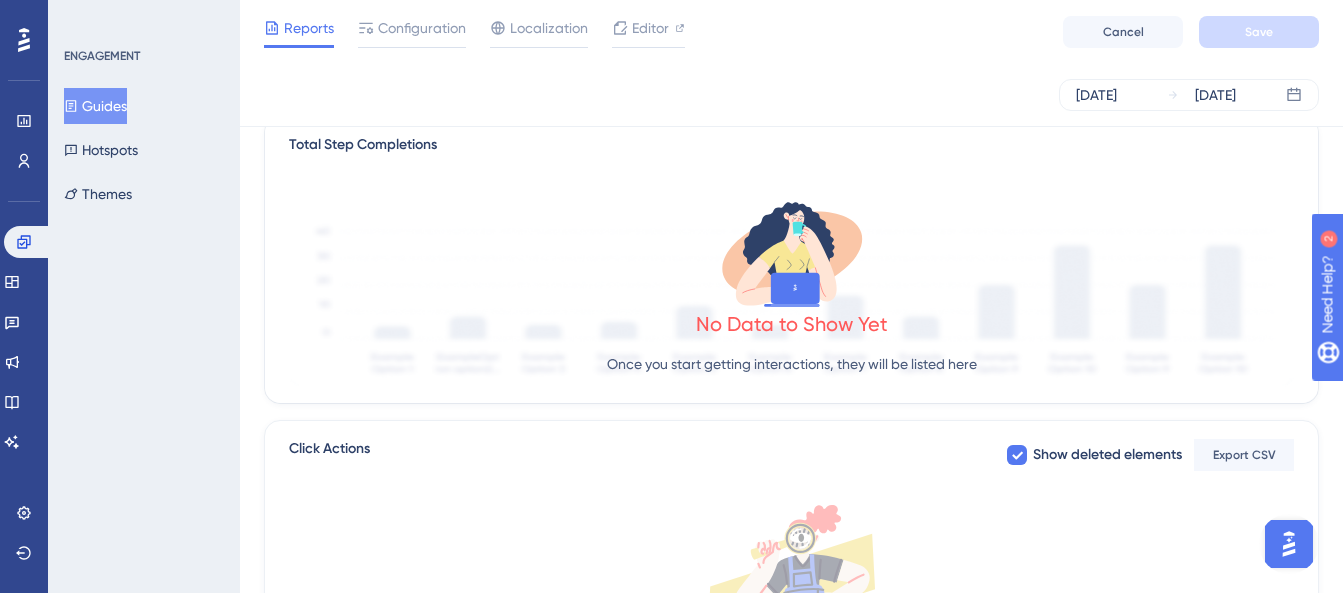 scroll, scrollTop: 0, scrollLeft: 0, axis: both 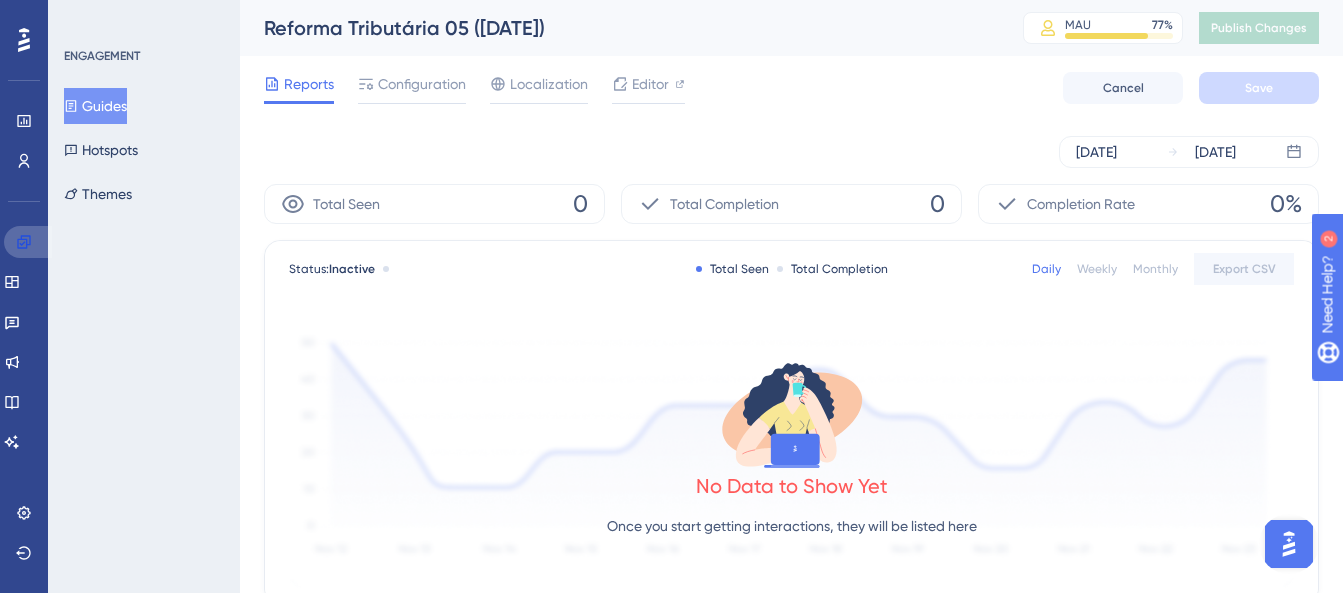click at bounding box center (28, 242) 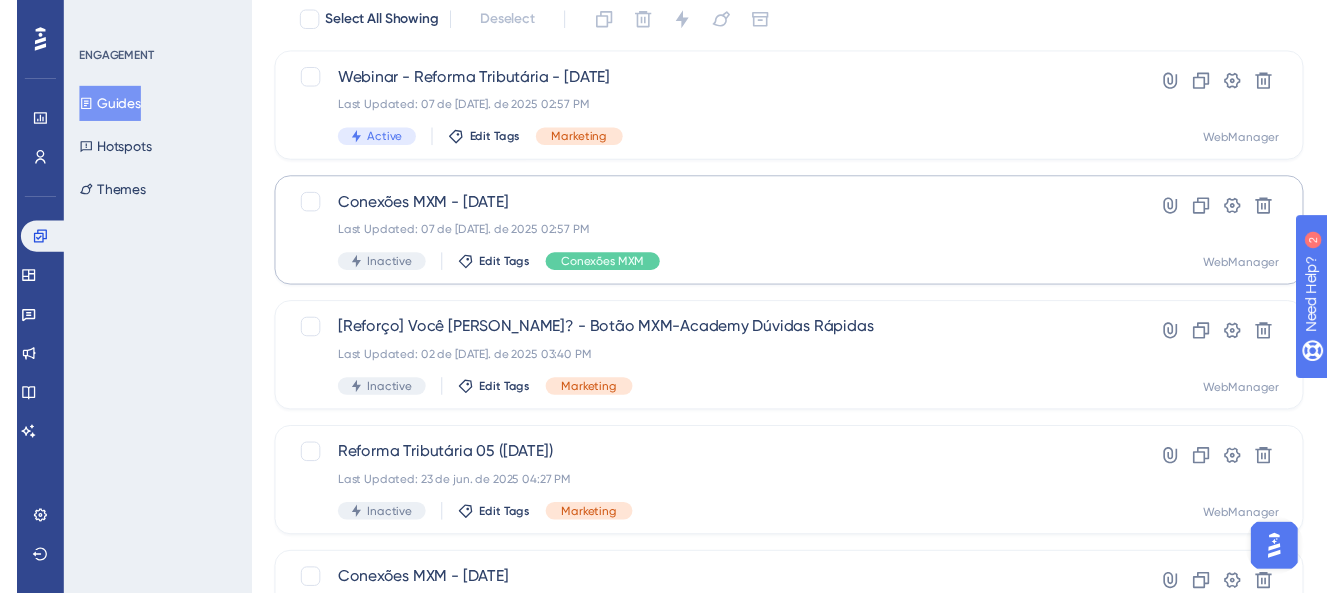 scroll, scrollTop: 0, scrollLeft: 0, axis: both 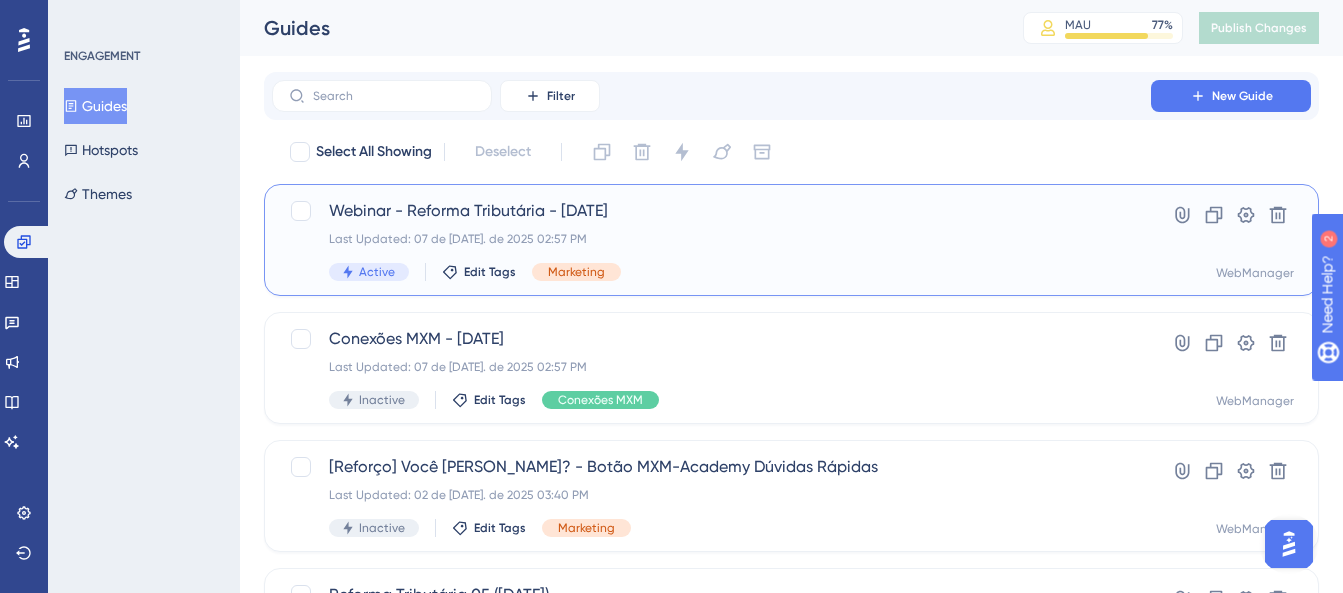 click on "Last Updated: 07 de [DATE]. de 2025 02:57 PM" at bounding box center (711, 239) 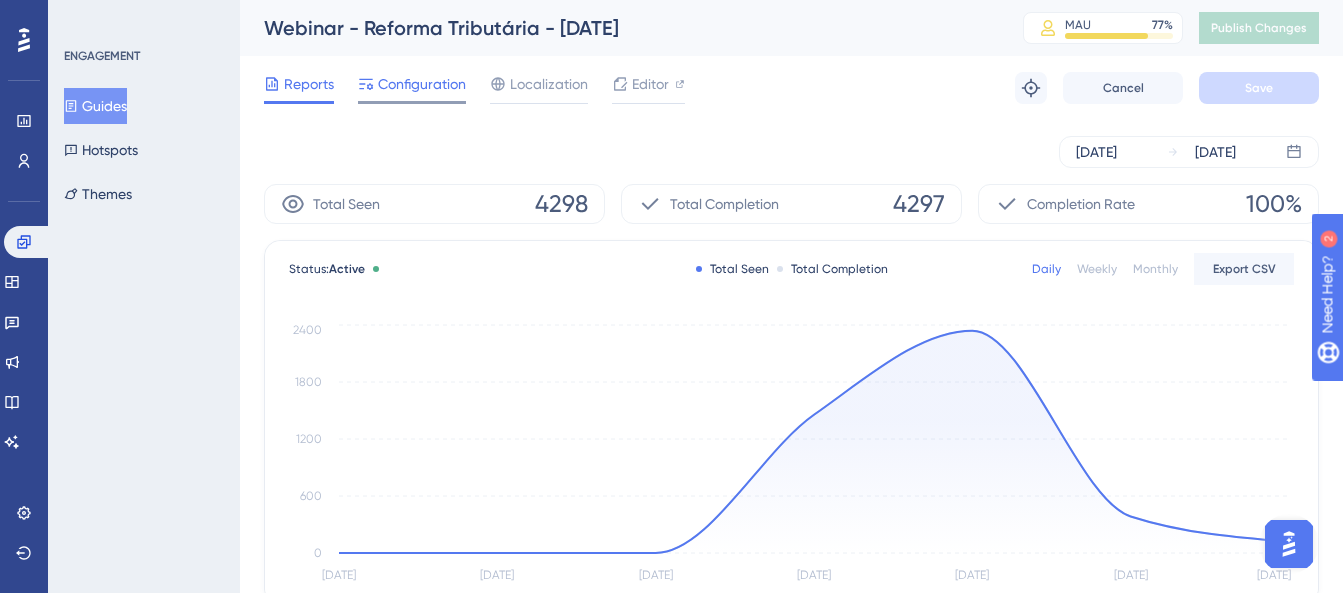 click on "Configuration" at bounding box center [422, 84] 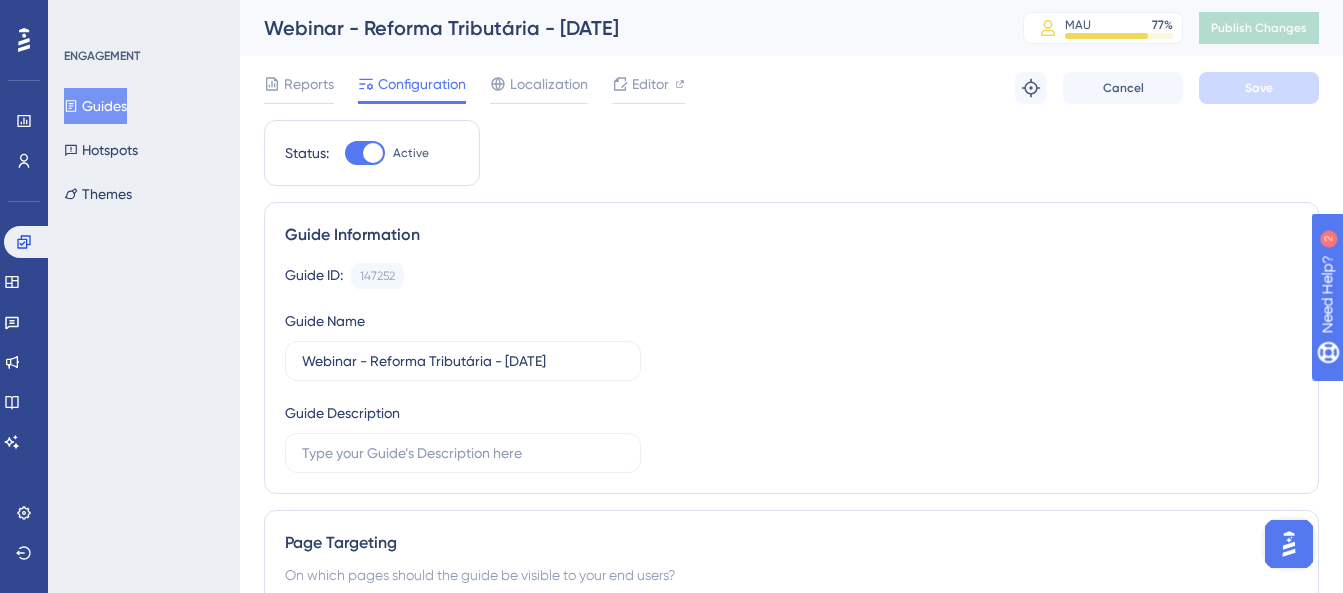 click at bounding box center (373, 153) 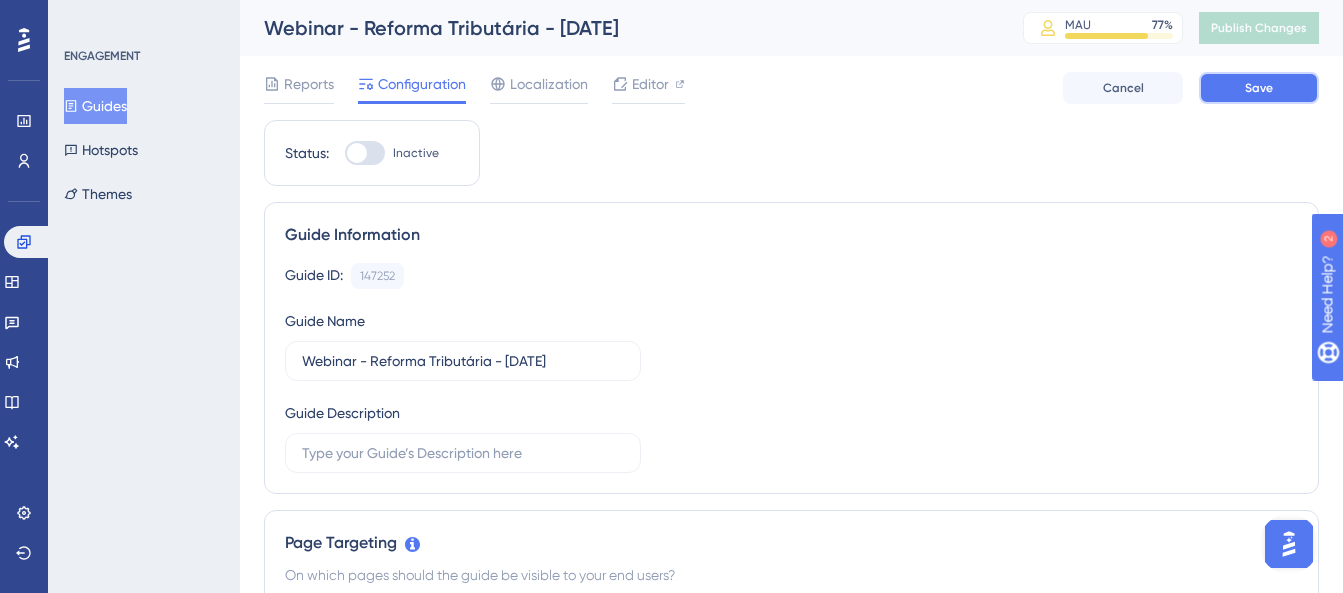 click on "Save" at bounding box center (1259, 88) 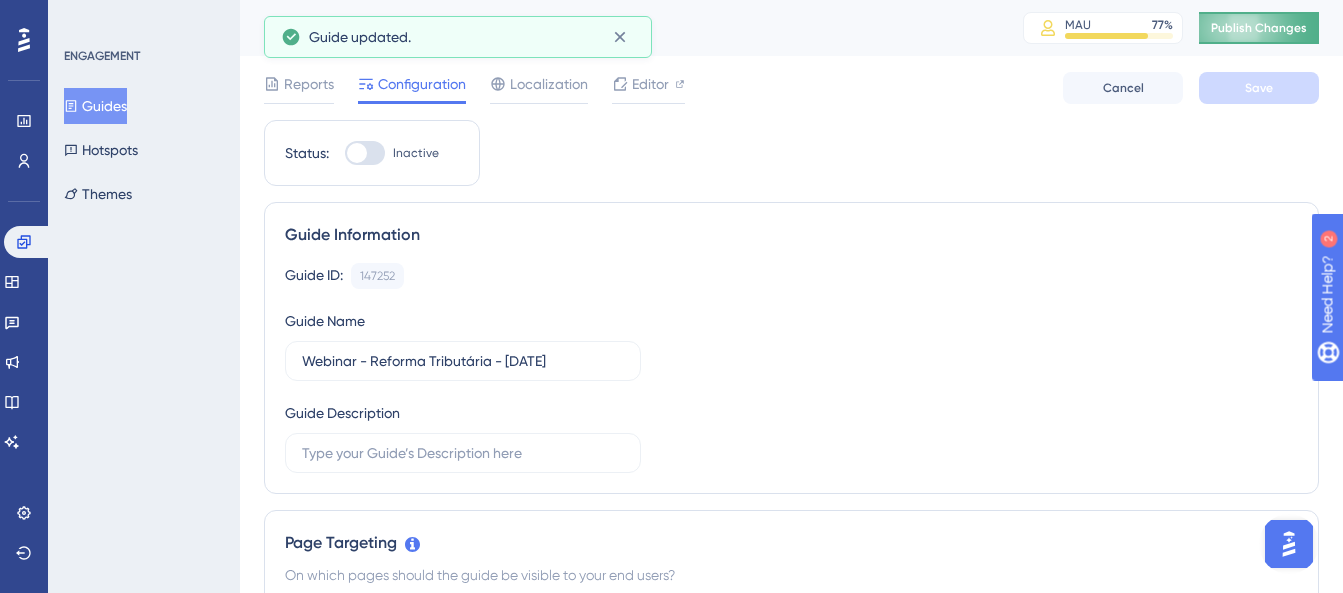 click on "Publish Changes" at bounding box center (1259, 28) 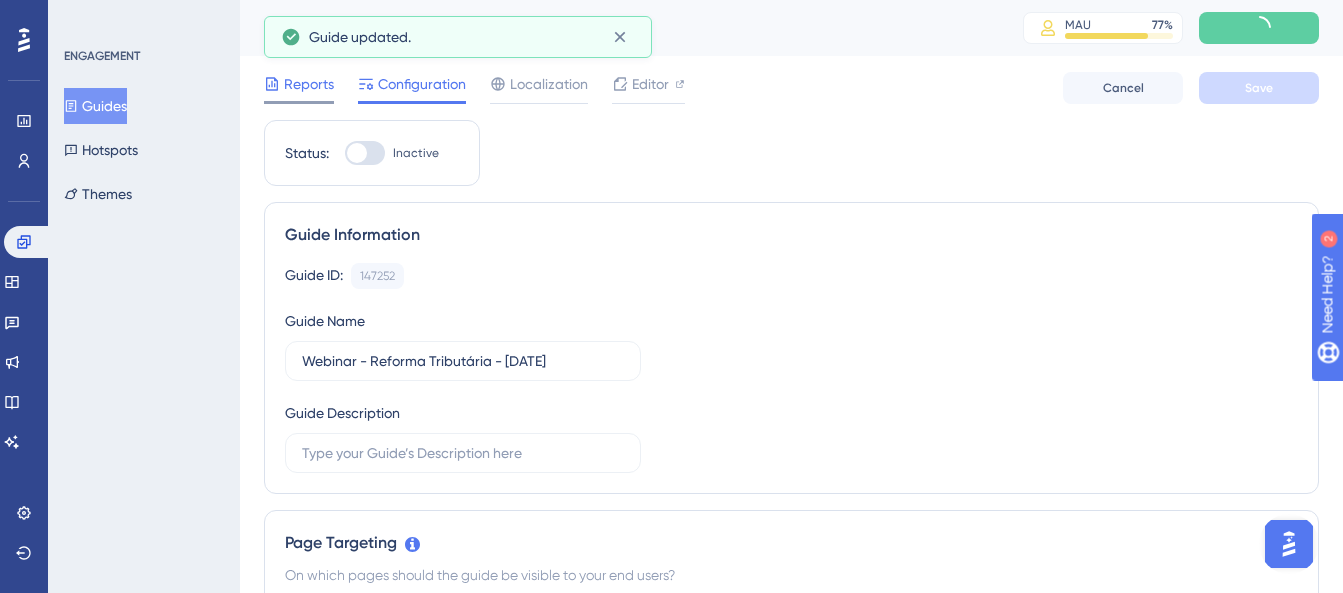 click on "Reports" at bounding box center [309, 84] 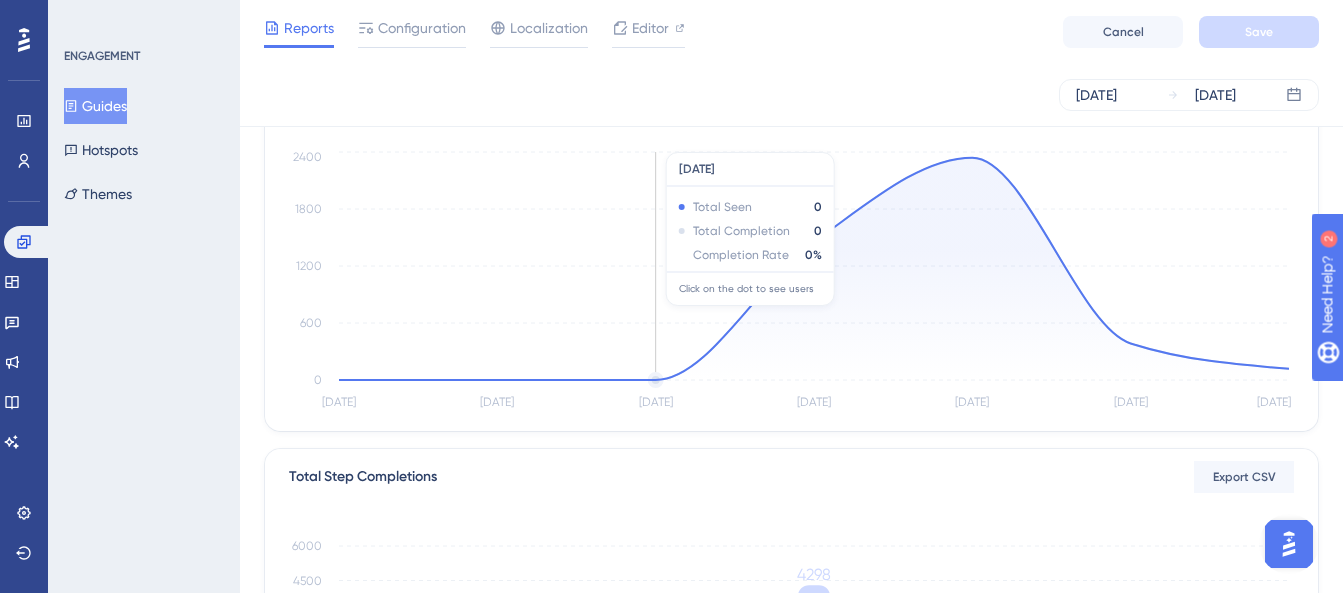 scroll, scrollTop: 200, scrollLeft: 0, axis: vertical 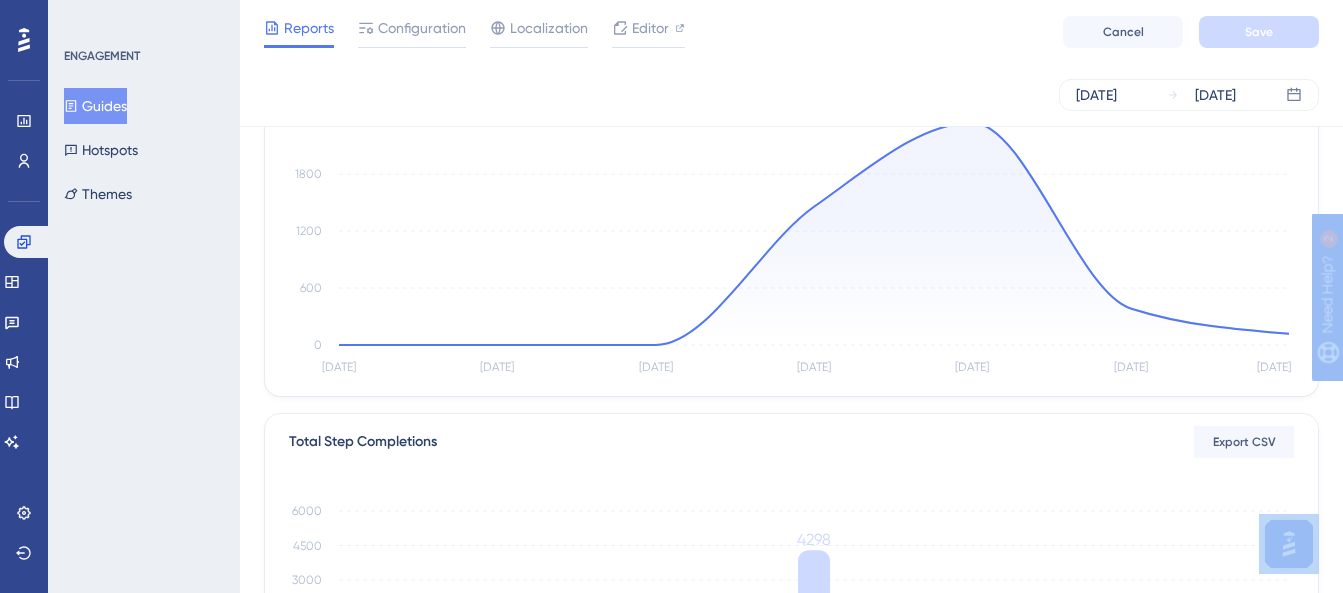 click on "Performance Users Engagement Widgets Feedback Product Updates Knowledge Base AI Assistant Settings Logout ENGAGEMENT Guides Hotspots Themes Webinar - Reforma Tributária - [DATE] MAU 77 % Click to see add-on and upgrade options Publish Changes Reports Configuration Localization Editor Cancel Save [DATE] [DATE] Total Seen 4298 Total Completion 4297 Completion Rate 100% Status:  Inactive Total Seen Total Completion Daily Weekly Monthly Export CSV [DATE] [DATE] [DATE] [DATE] [DATE] [DATE] [DATE] 0 600 1200 1800 2400 Total Step Completions Export CSV Step 1 0 1500 3000 4500 6000 4298 Click Actions Show deleted elements Export CSV There is no click action for your guide.
944" at bounding box center [671, -200] 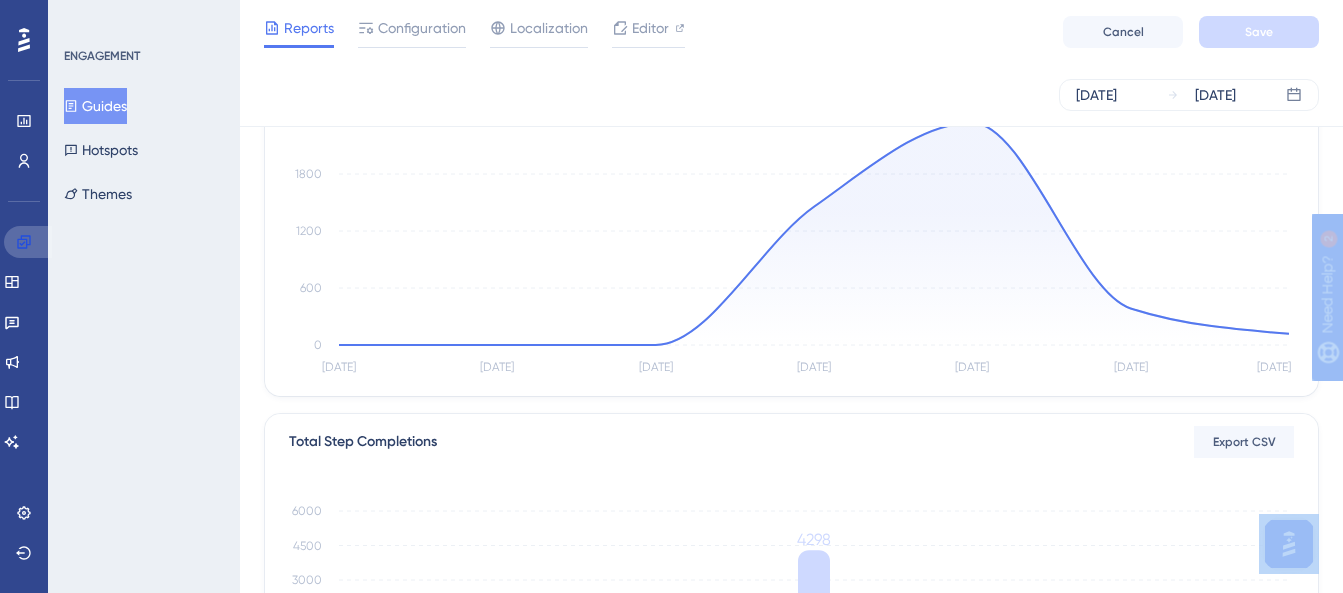 drag, startPoint x: 0, startPoint y: 239, endPoint x: 31, endPoint y: 253, distance: 34.0147 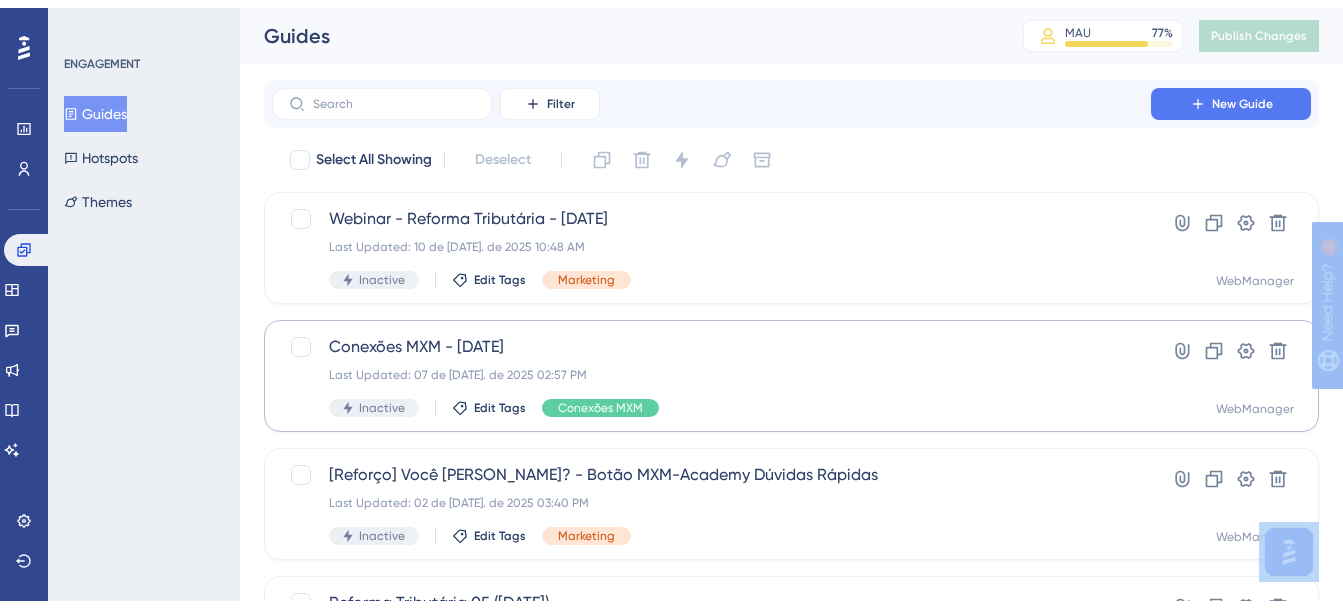 scroll, scrollTop: 100, scrollLeft: 0, axis: vertical 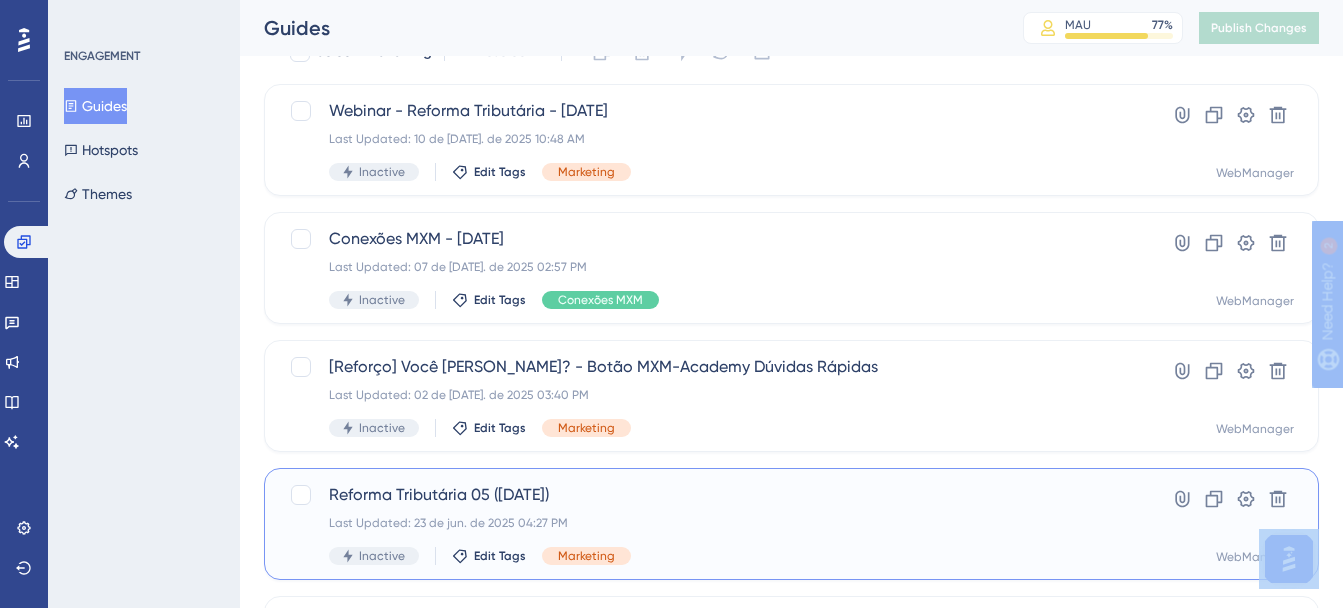 click on "Reforma Tributária 05 ([DATE])" at bounding box center (711, 495) 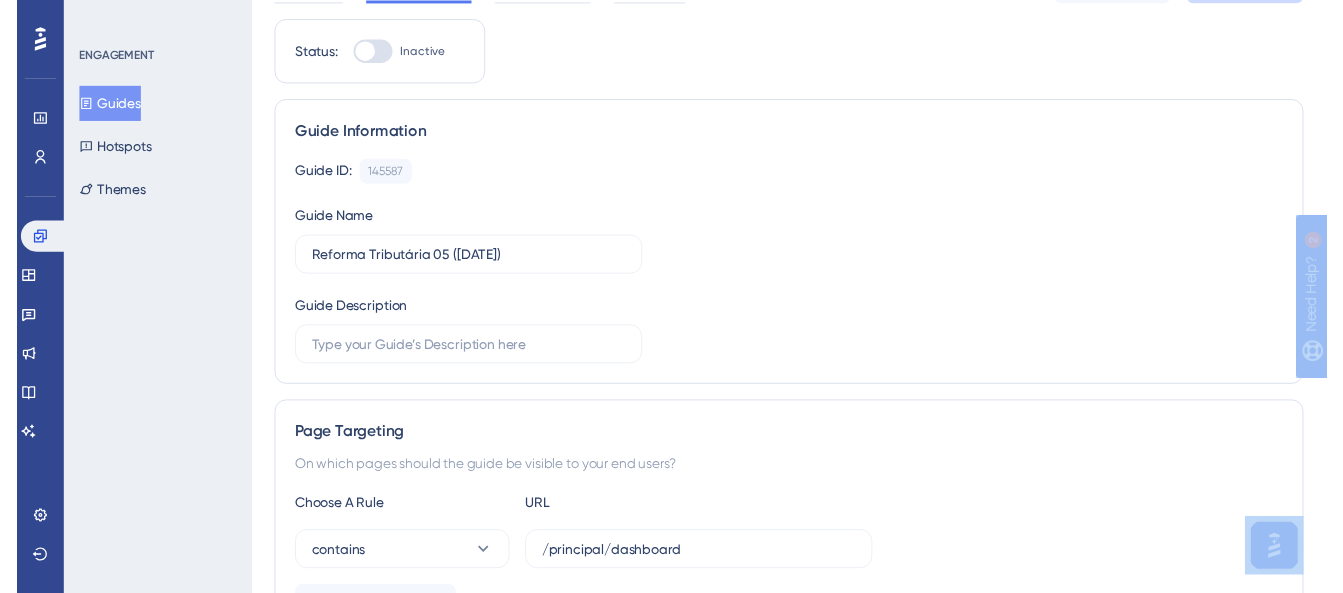 scroll, scrollTop: 0, scrollLeft: 0, axis: both 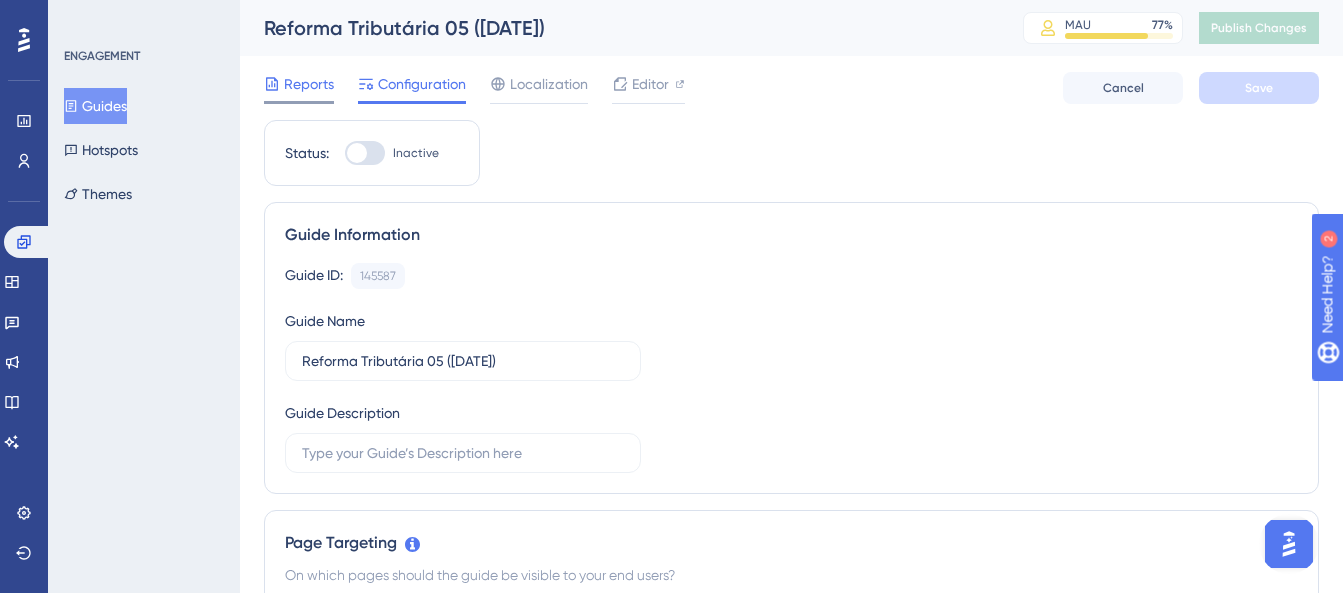 click on "Reports" at bounding box center [309, 84] 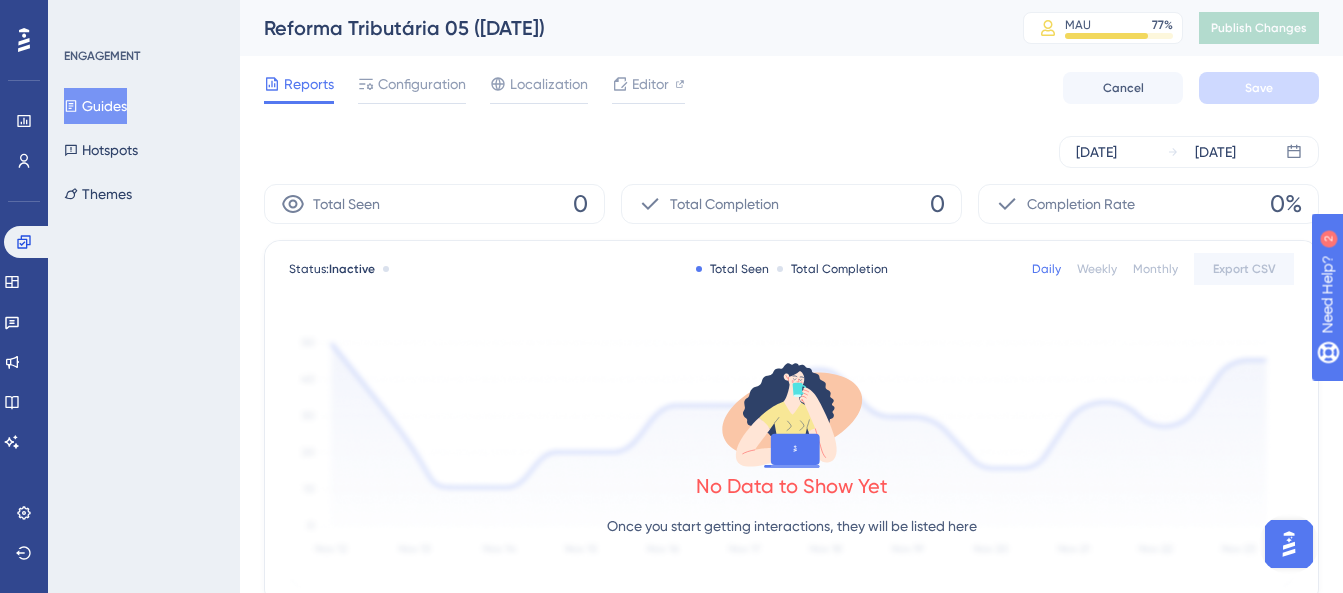 click on "[DATE] [DATE]" at bounding box center [791, 152] 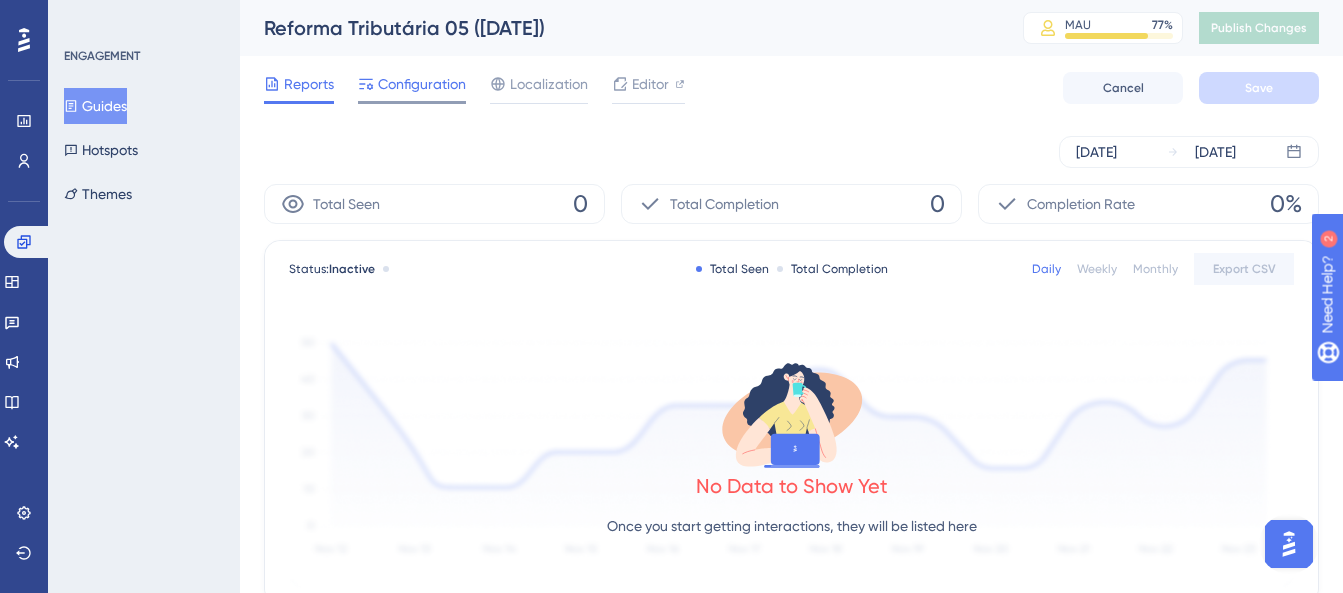 click on "Configuration" at bounding box center (422, 84) 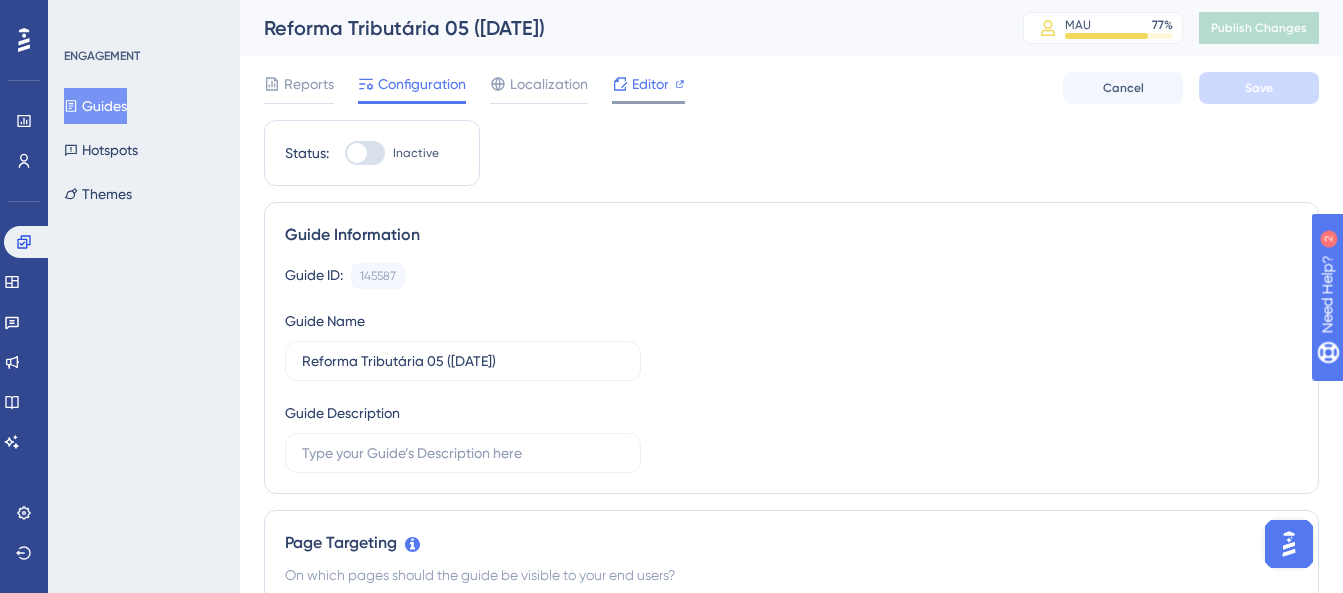 click on "Editor" at bounding box center [650, 84] 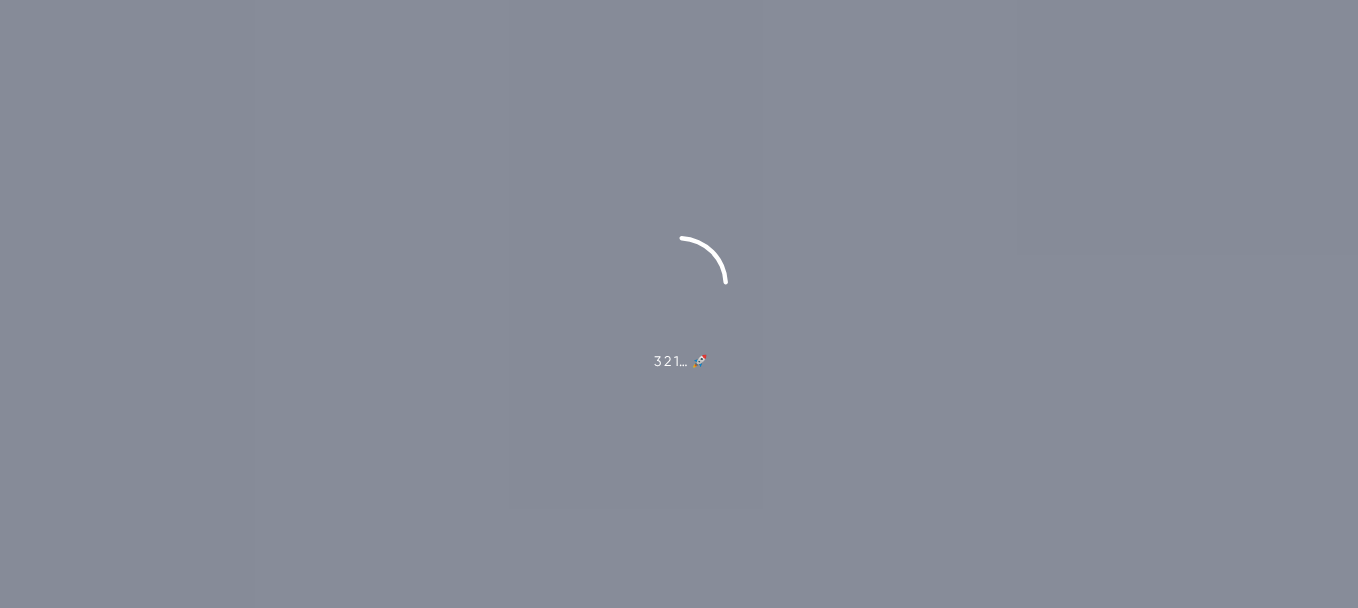 scroll, scrollTop: 0, scrollLeft: 0, axis: both 